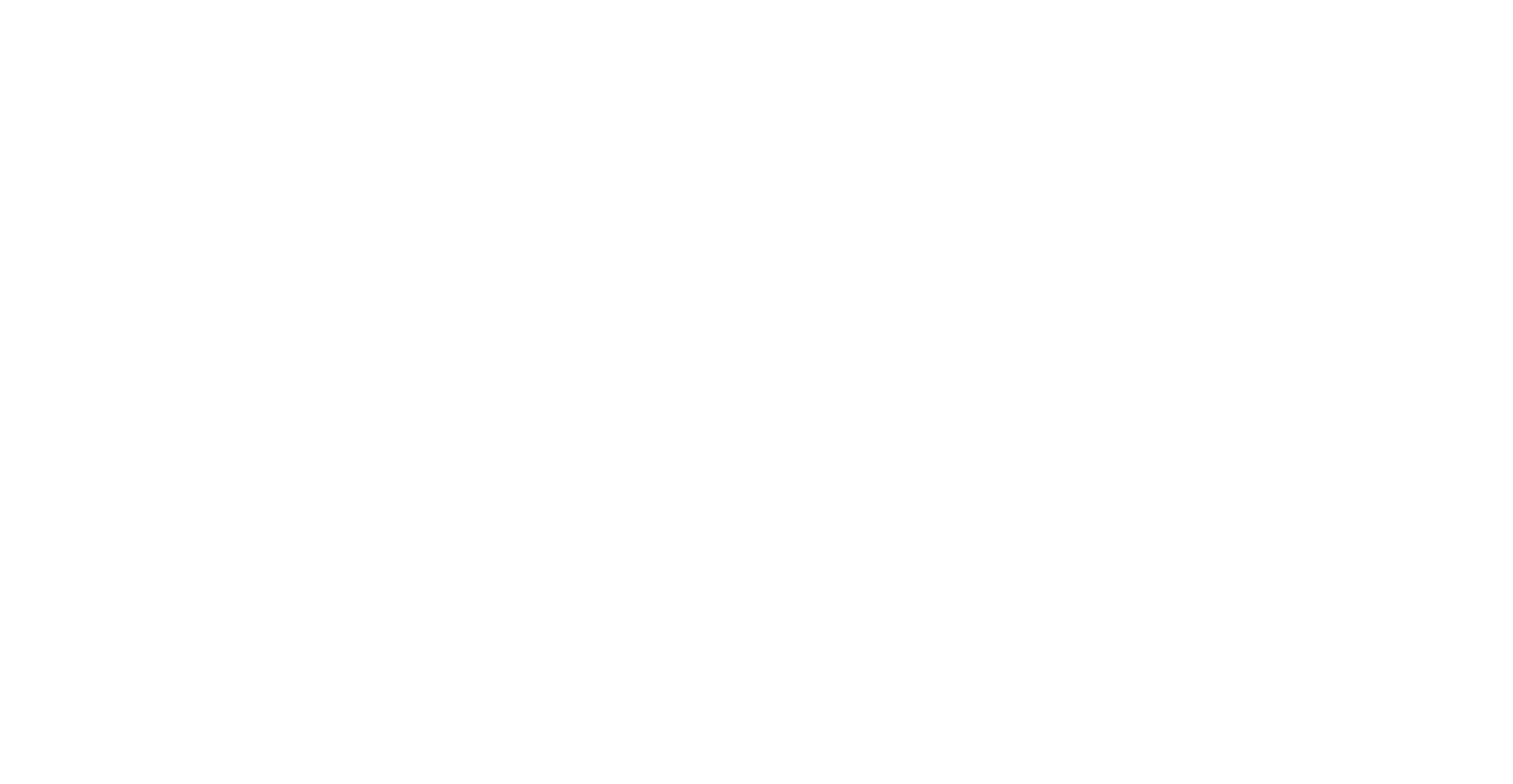 scroll, scrollTop: 0, scrollLeft: 0, axis: both 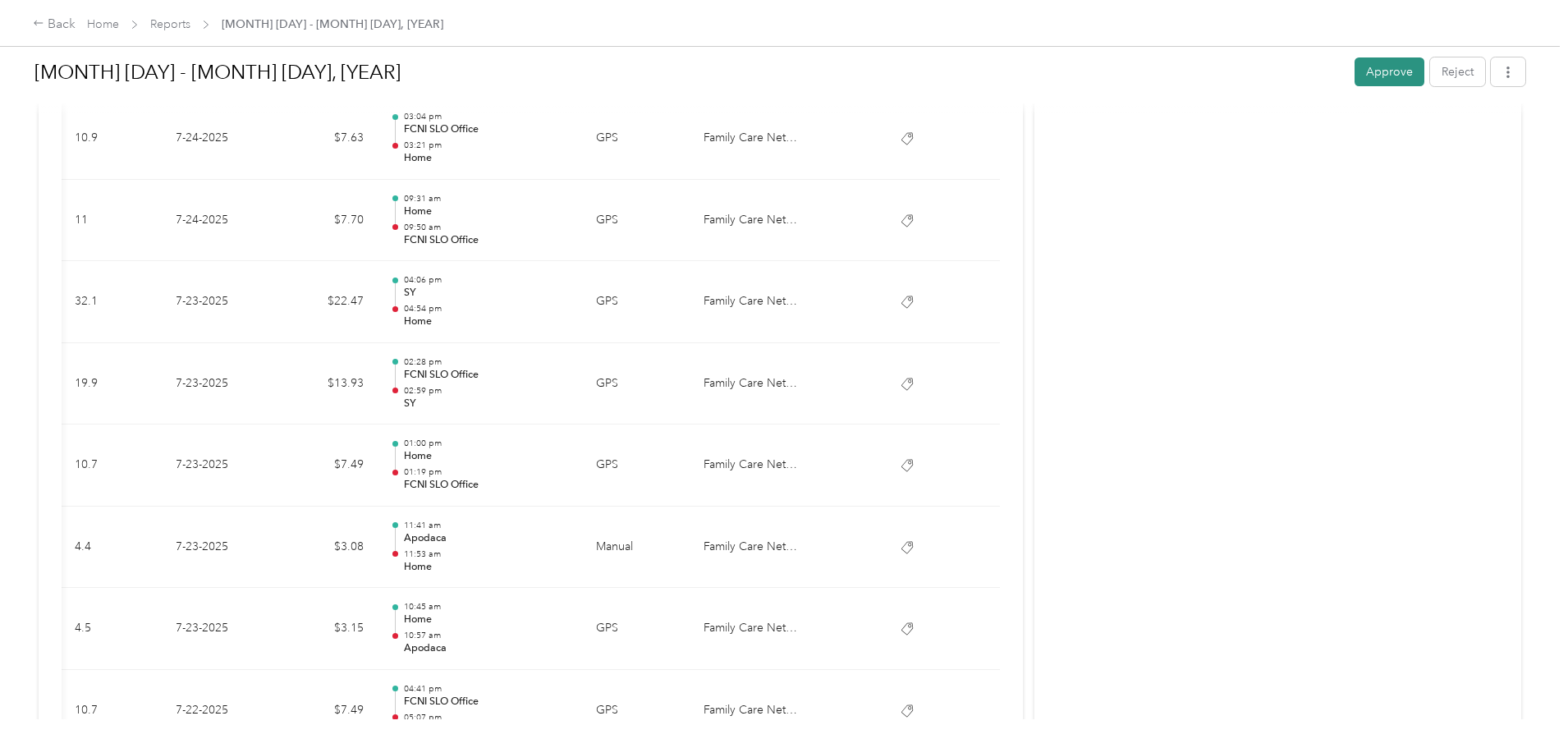 drag, startPoint x: 1255, startPoint y: 67, endPoint x: 1240, endPoint y: 67, distance: 15 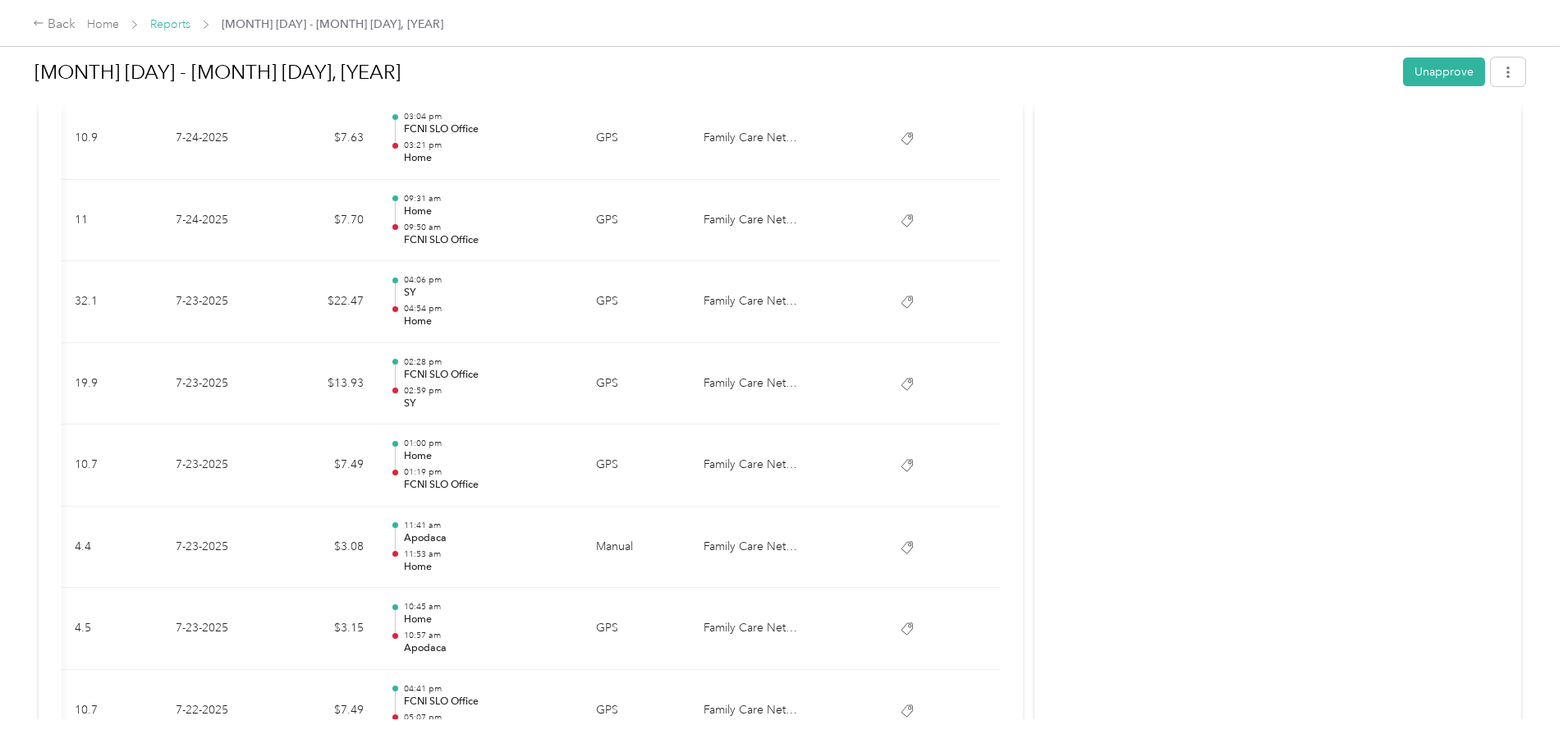 click on "Reports" at bounding box center [170, 24] 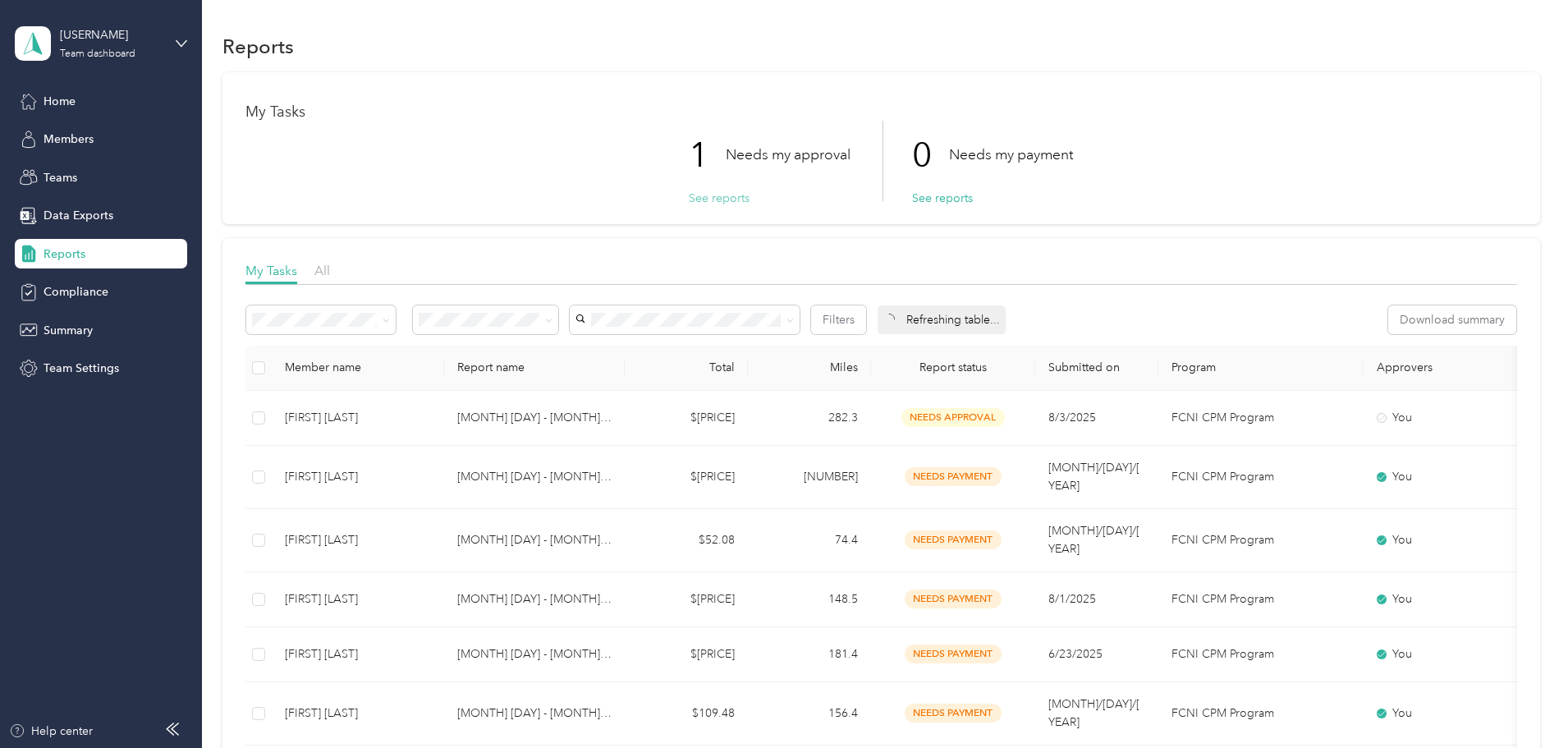 click on "See reports" at bounding box center [719, 198] 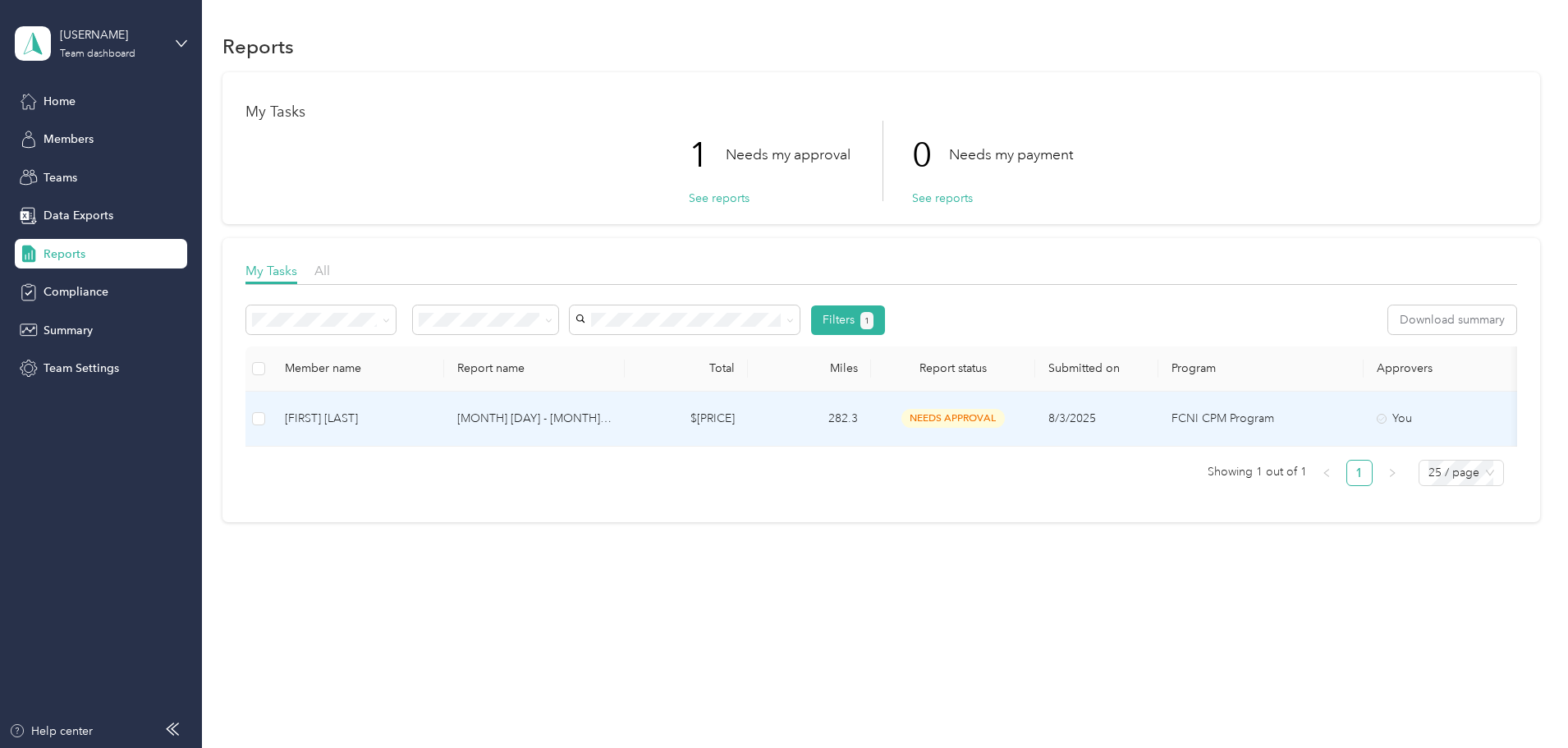 click on "[MONTH] [DAY] - [MONTH] [DAY], [YEAR]" at bounding box center (534, 419) 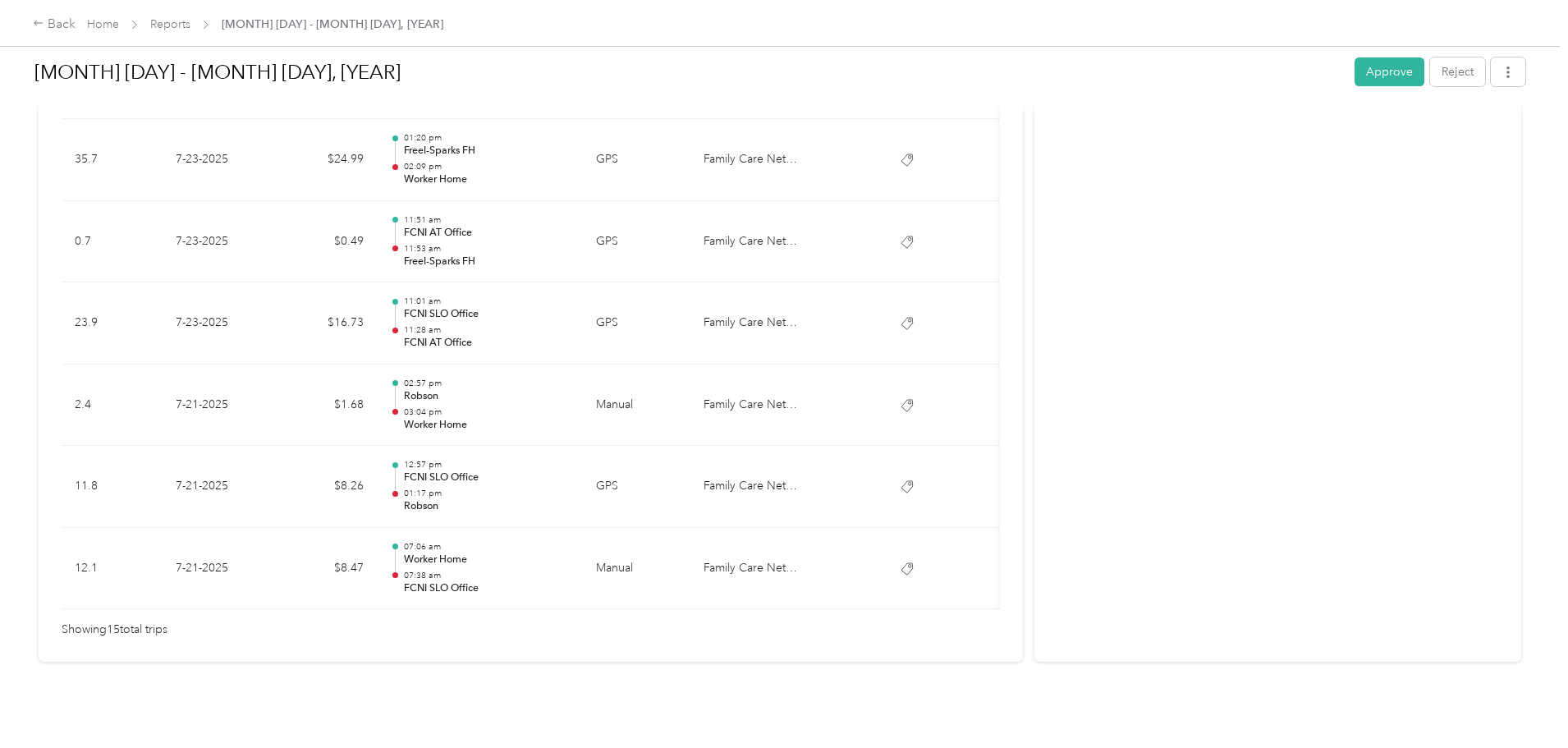 scroll, scrollTop: 1219, scrollLeft: 0, axis: vertical 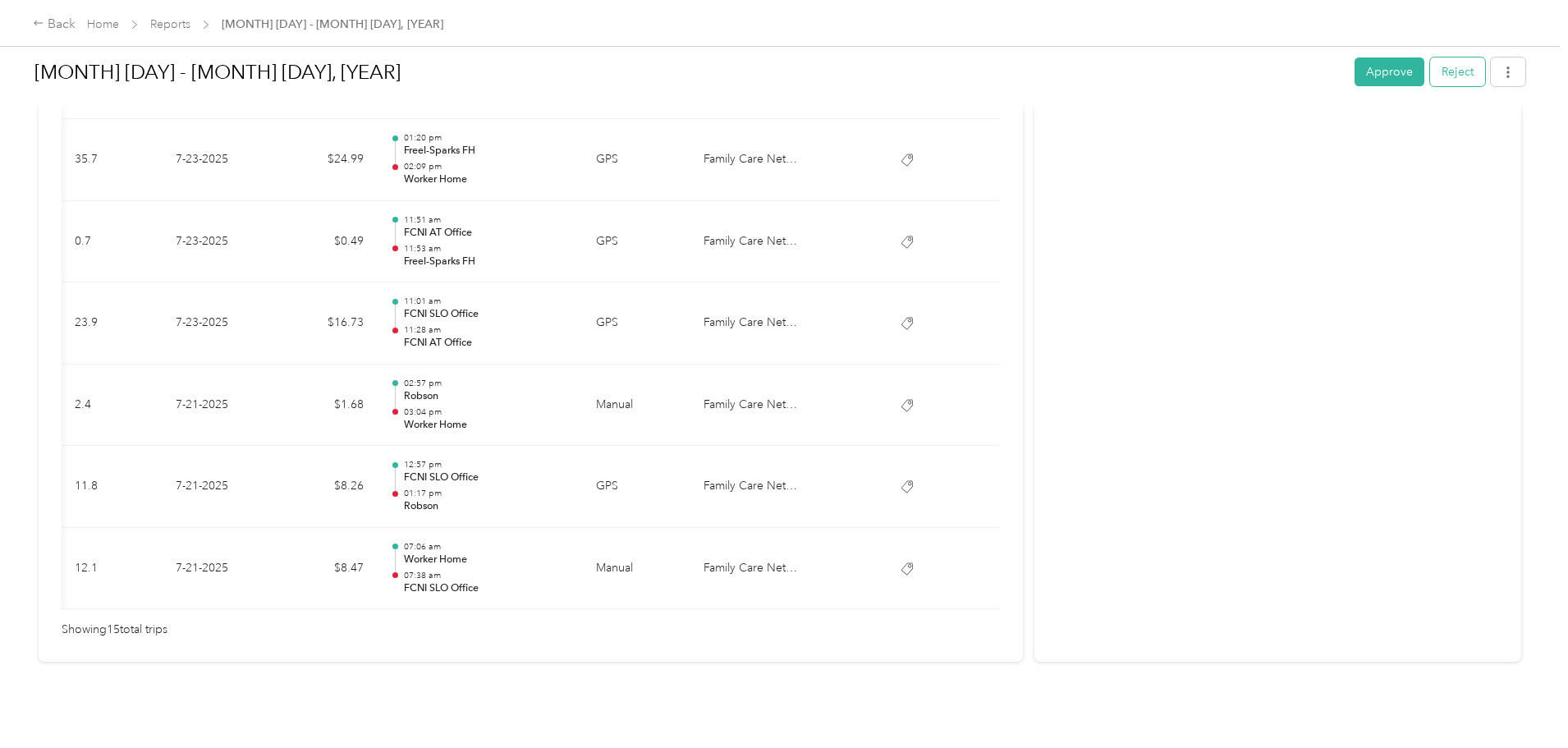click on "Reject" at bounding box center [1457, 71] 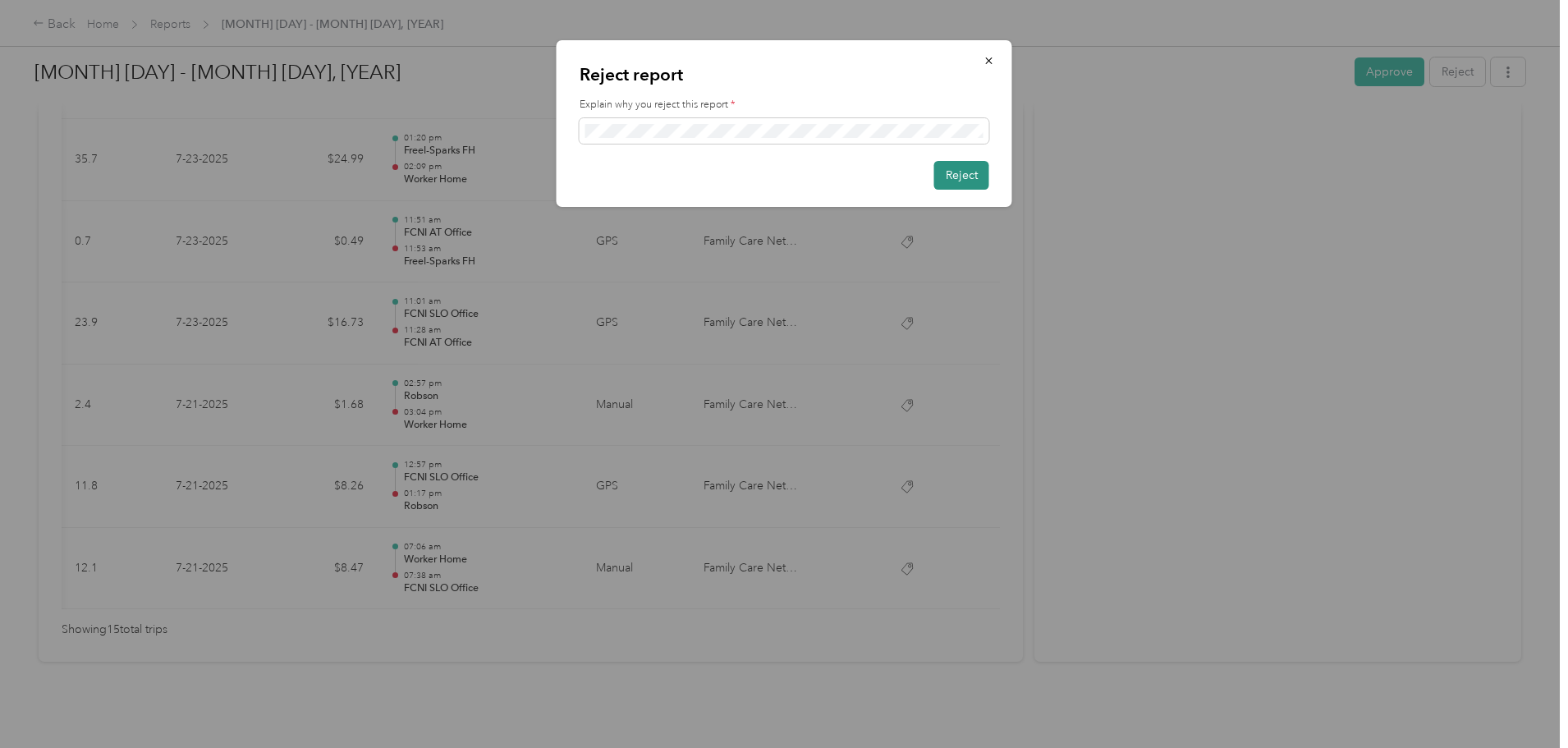 drag, startPoint x: 984, startPoint y: 180, endPoint x: 975, endPoint y: 177, distance: 9.486833 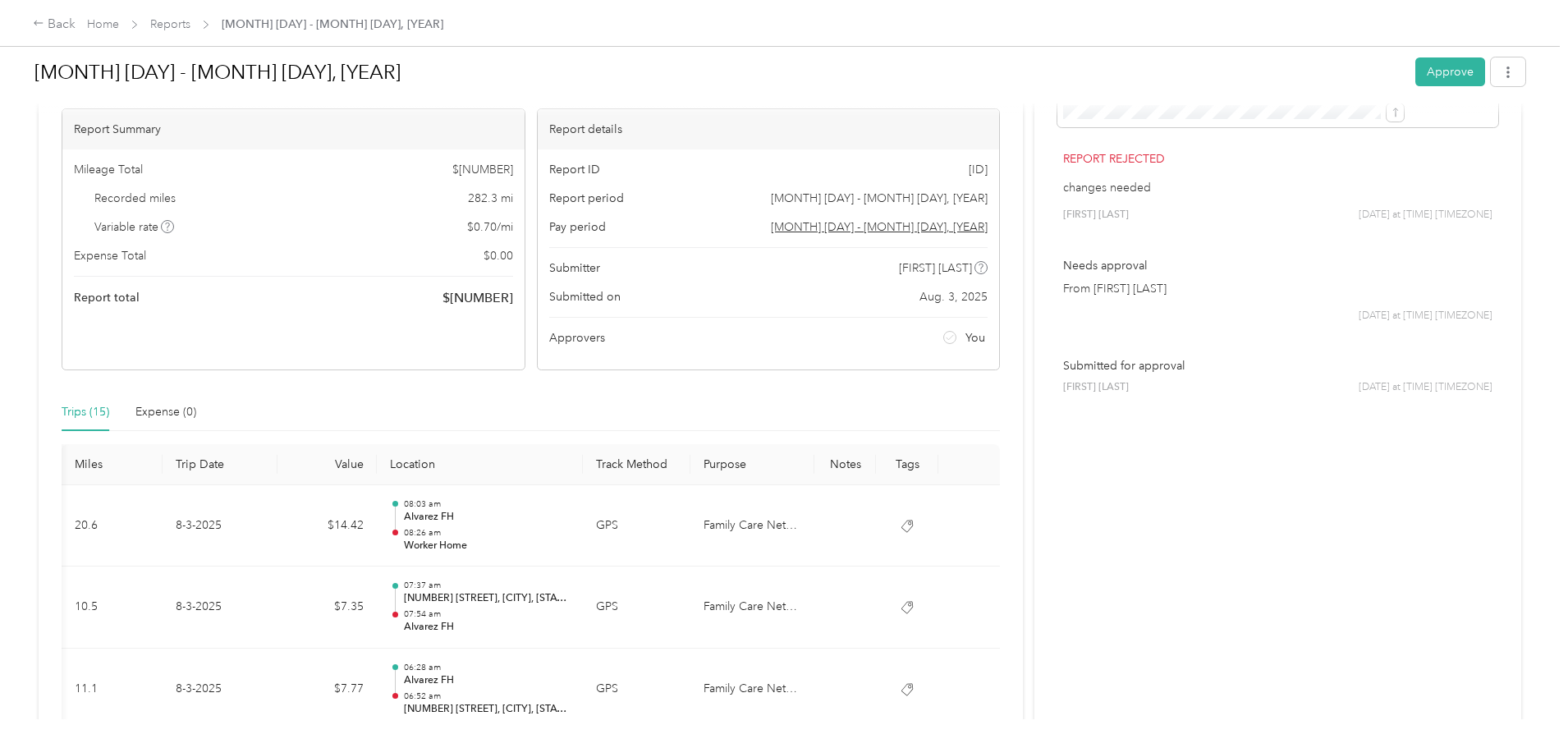 scroll, scrollTop: 0, scrollLeft: 0, axis: both 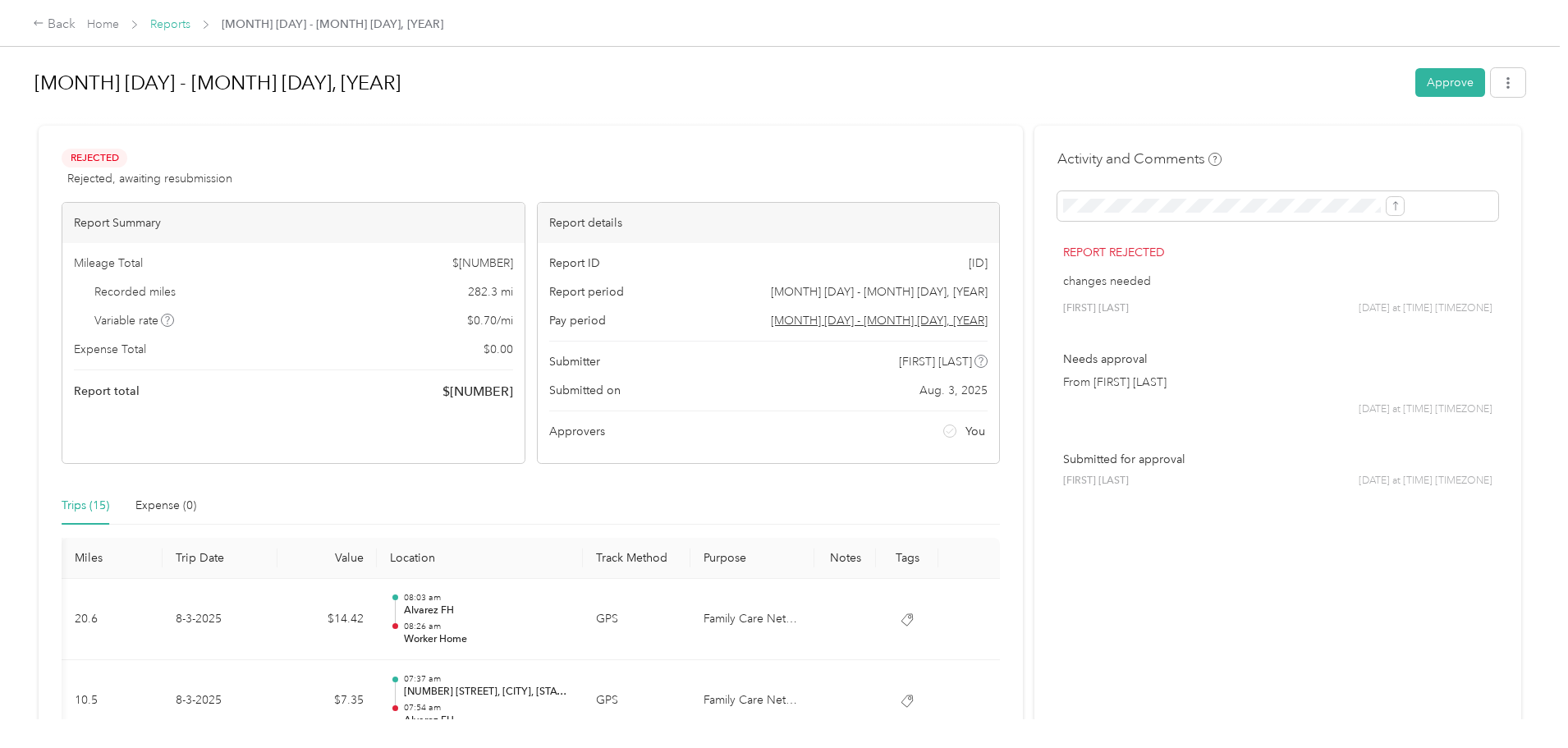 click on "Reports" at bounding box center (170, 24) 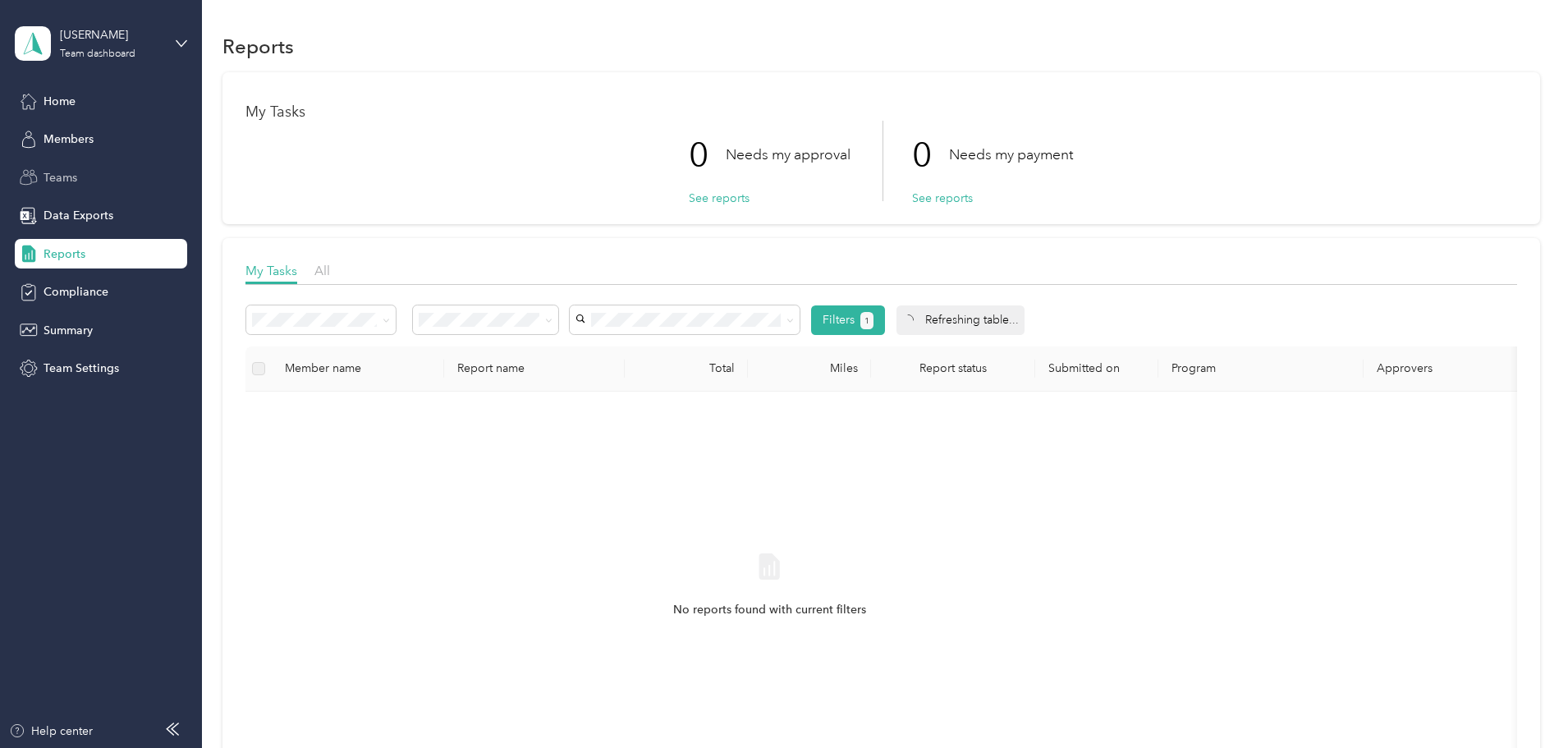 click on "Teams" at bounding box center (60, 177) 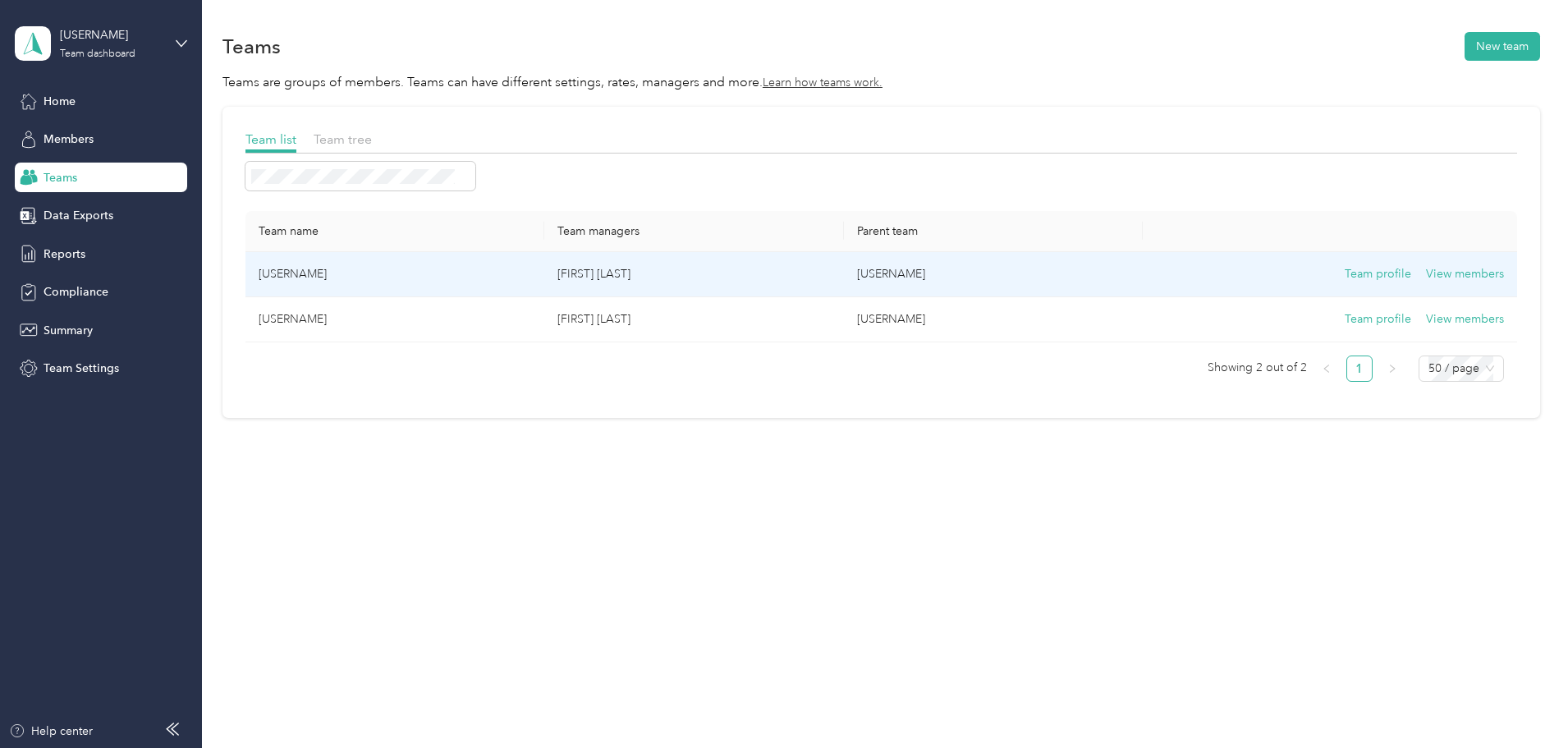 click on "[USERNAME]" at bounding box center [395, 274] 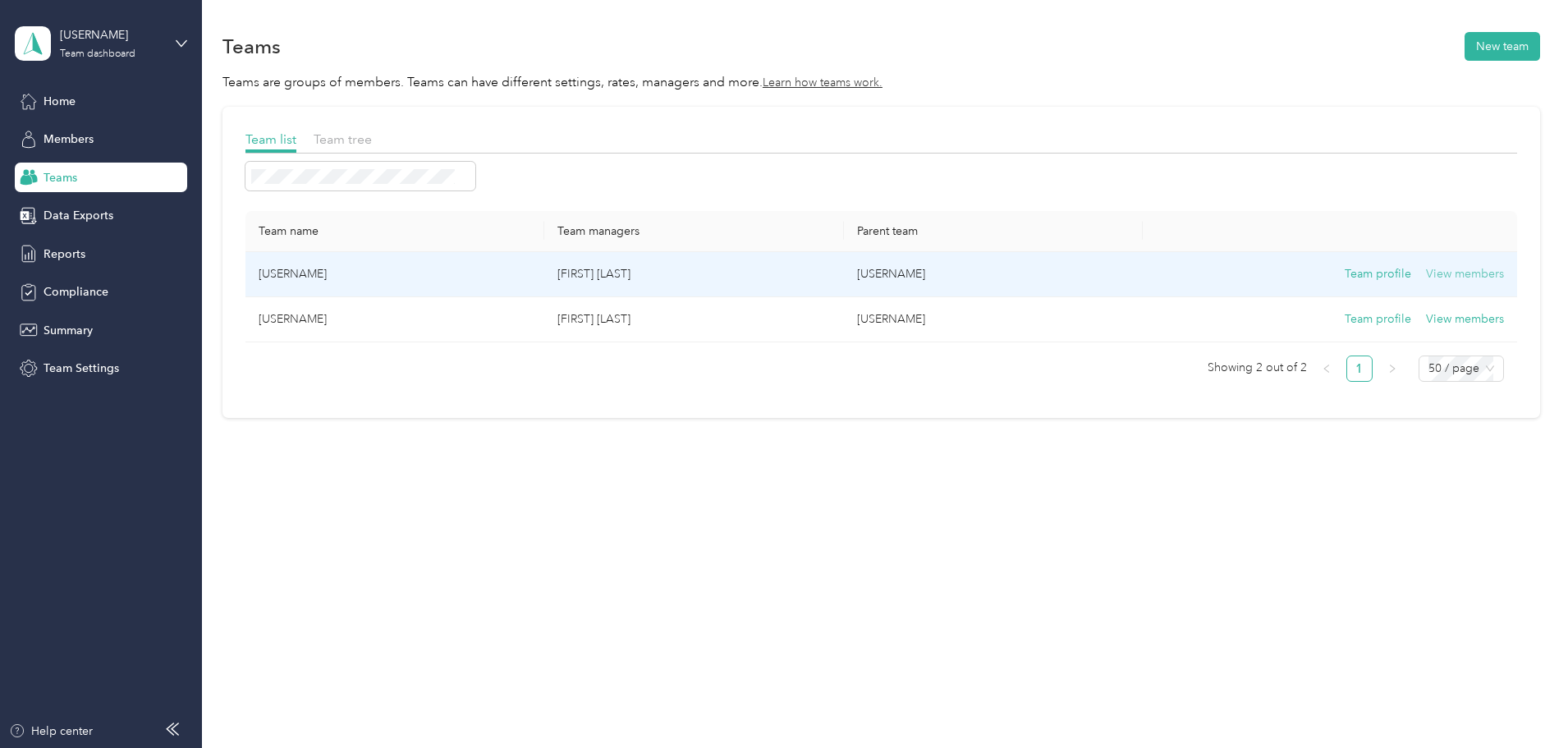 click on "View members" at bounding box center [1465, 274] 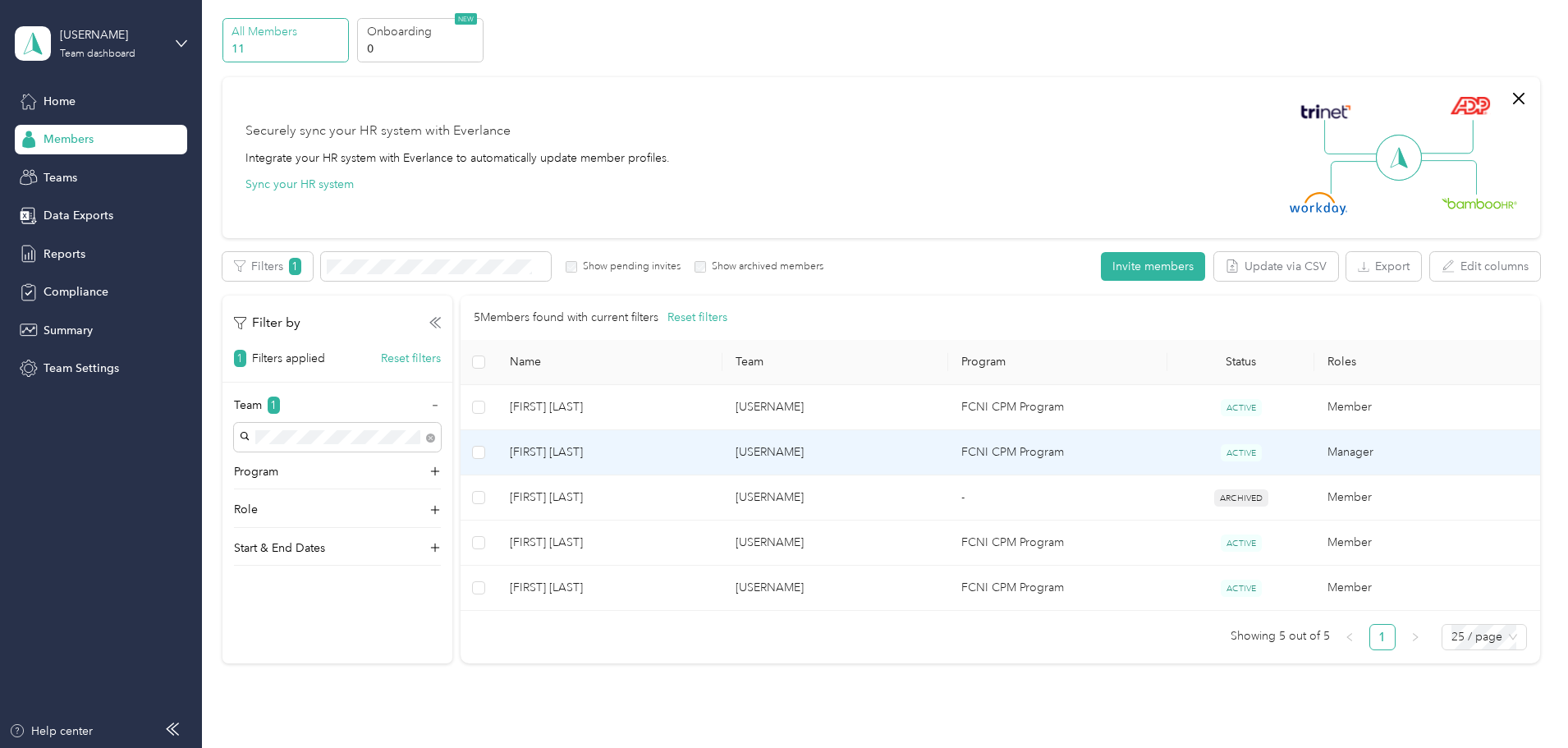 scroll, scrollTop: 82, scrollLeft: 0, axis: vertical 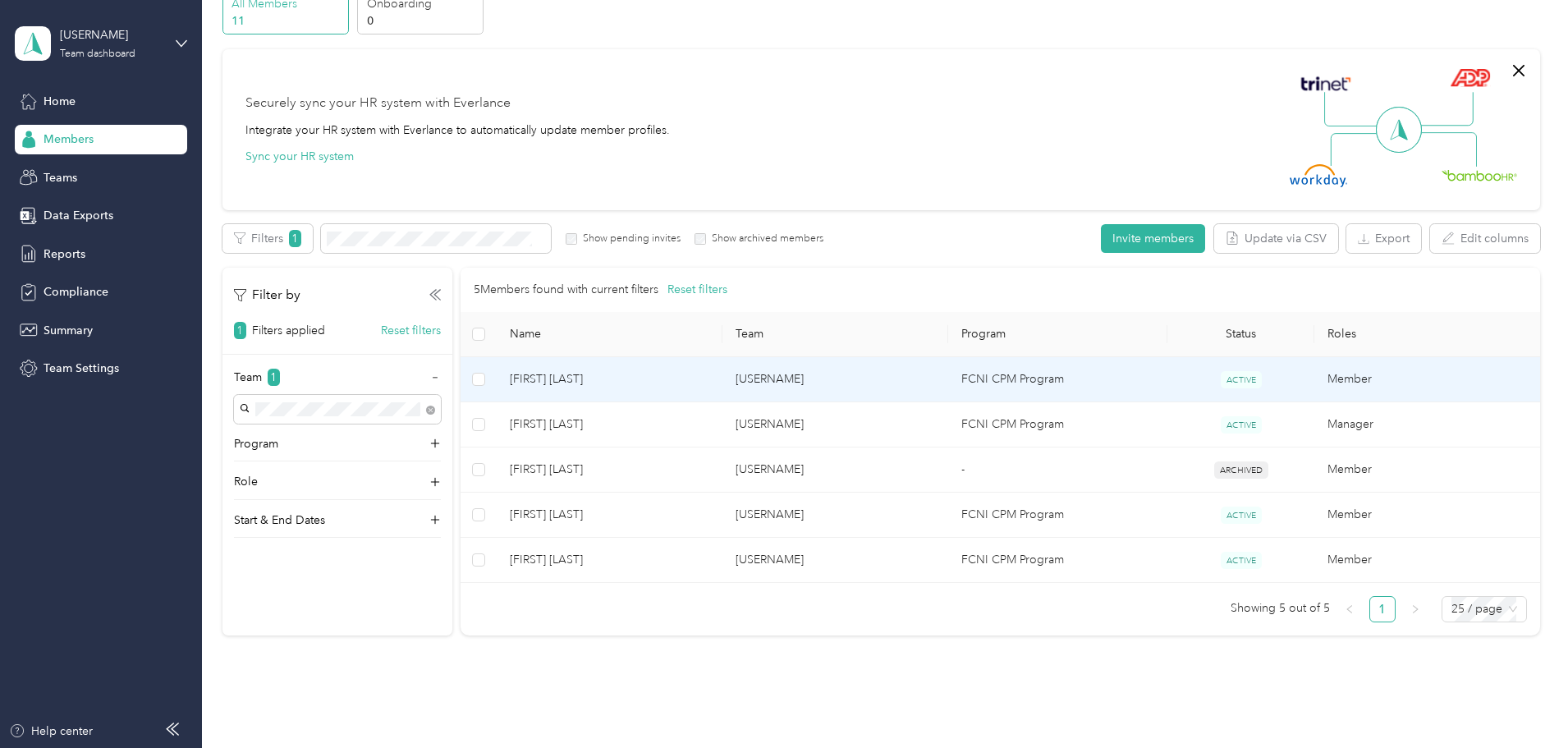 click on "[FIRST] [LAST]" at bounding box center (609, 379) 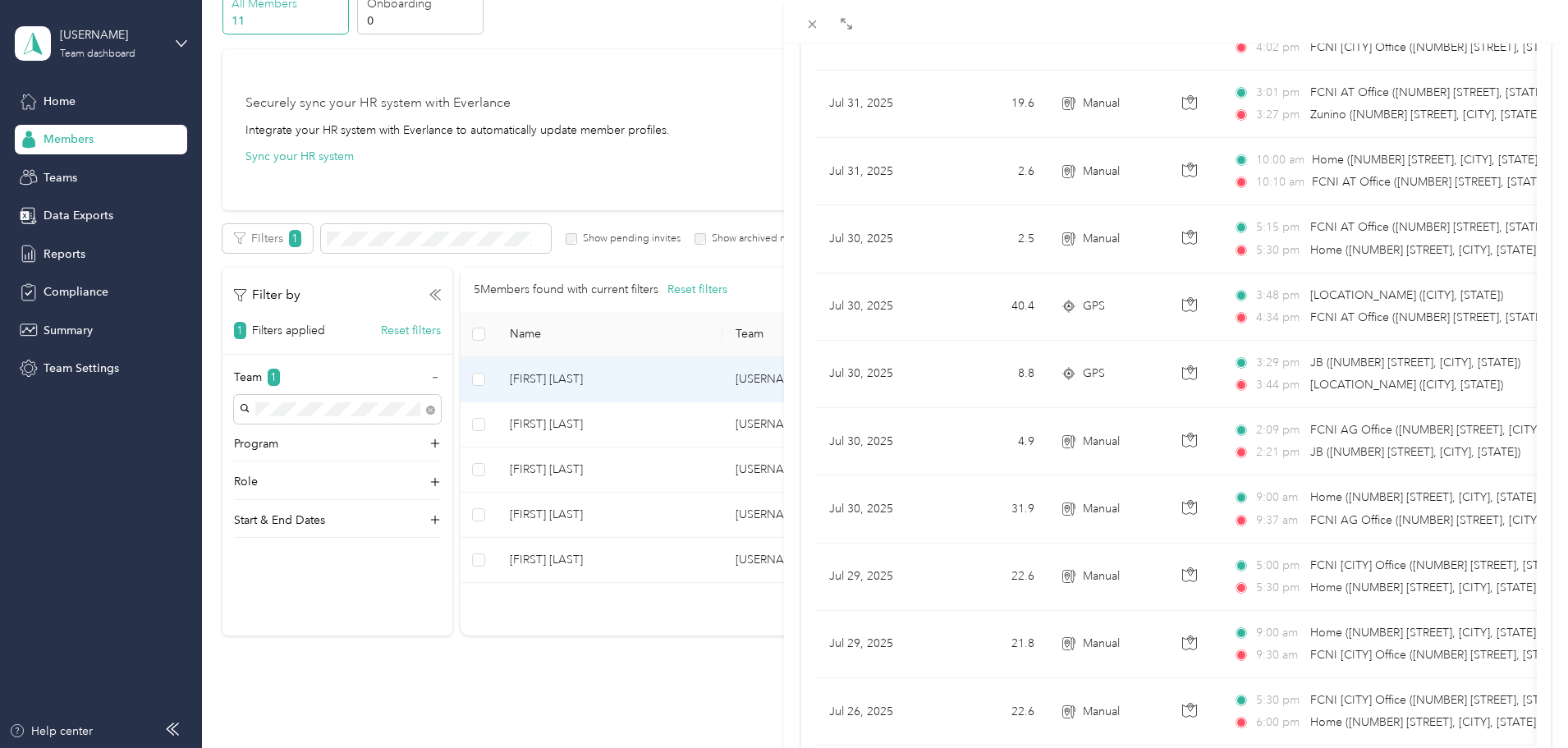 scroll, scrollTop: 1350, scrollLeft: 0, axis: vertical 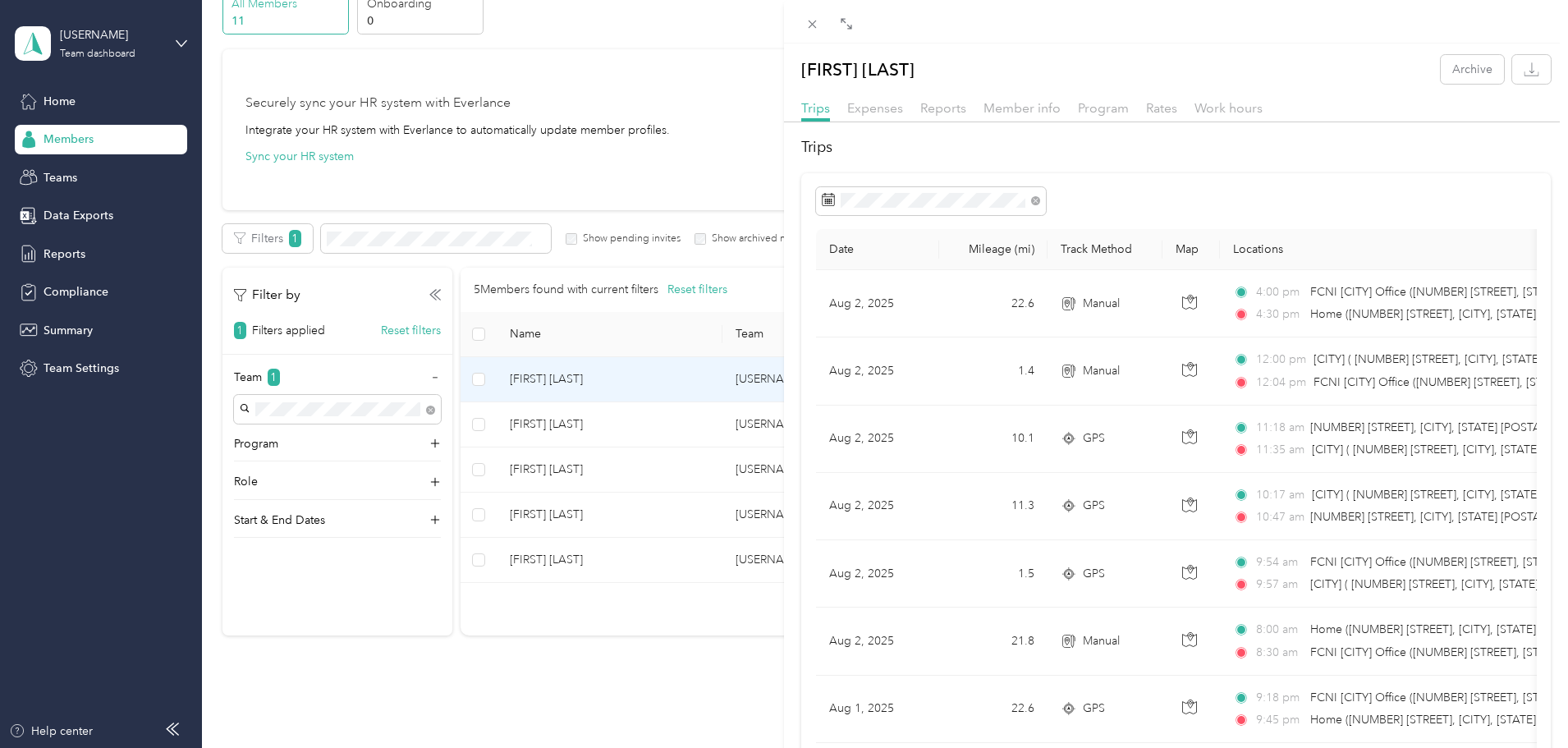 click on "Reports" at bounding box center [943, 108] 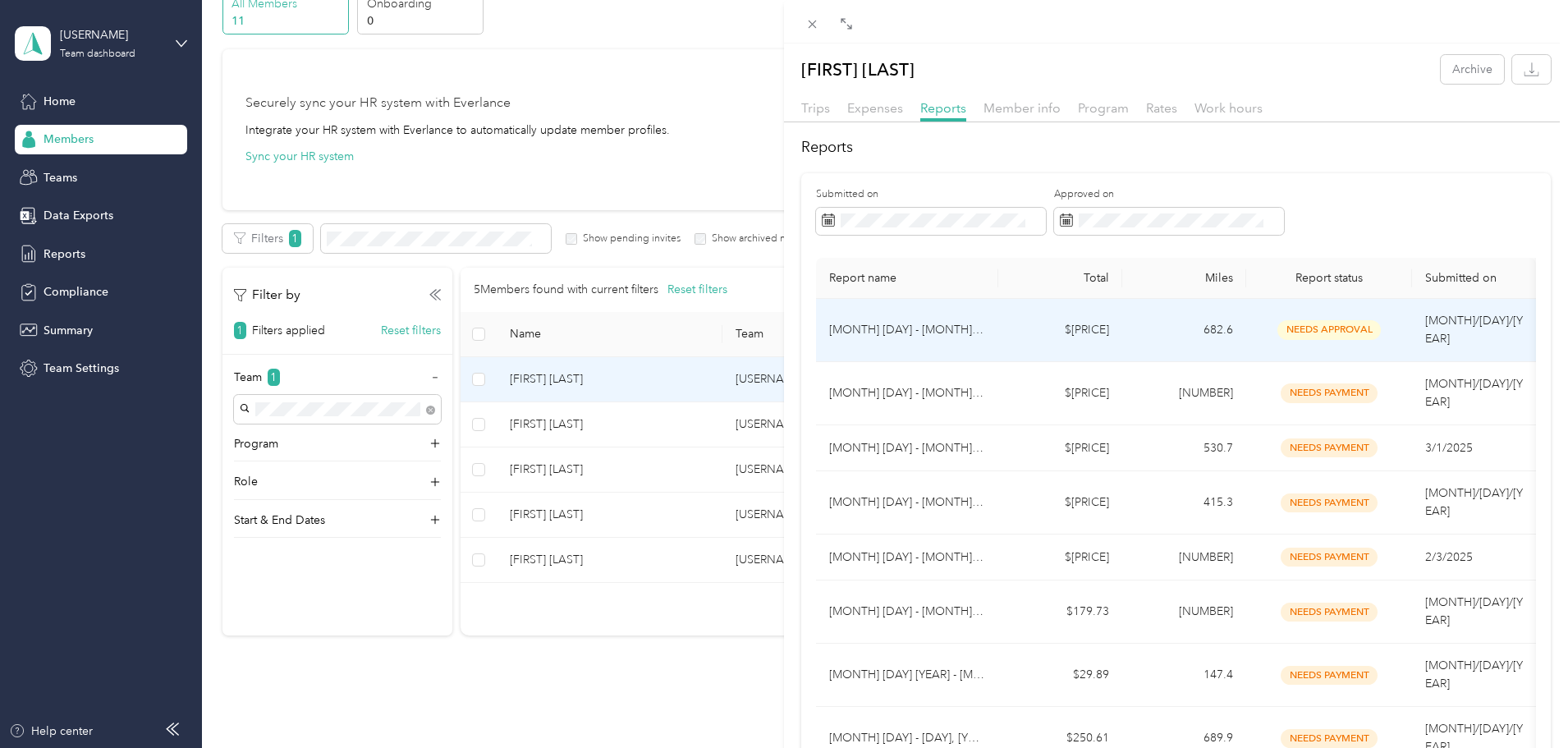 click on "[MONTH] [DAY] - [MONTH] [DAY], [YEAR]" at bounding box center [907, 330] 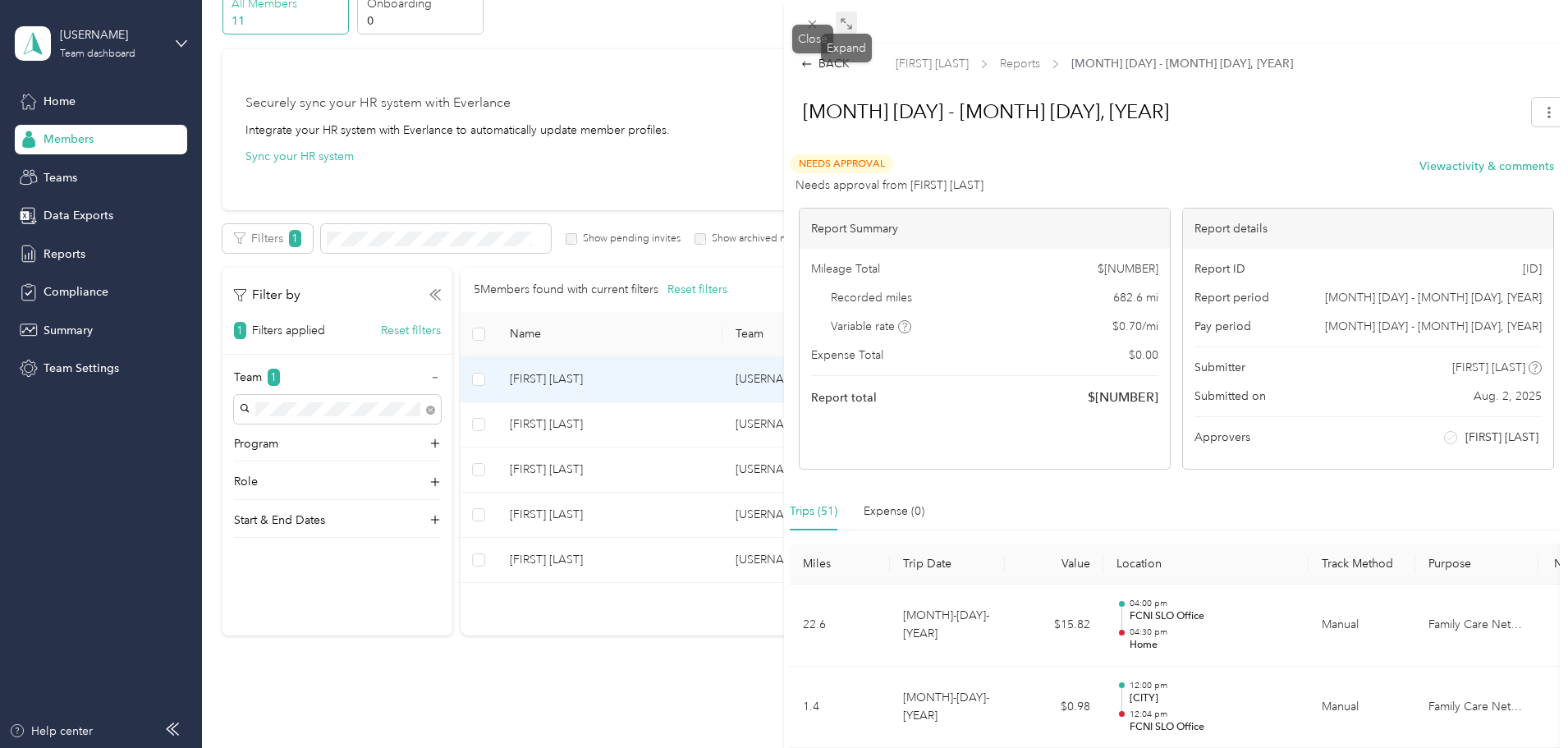 click 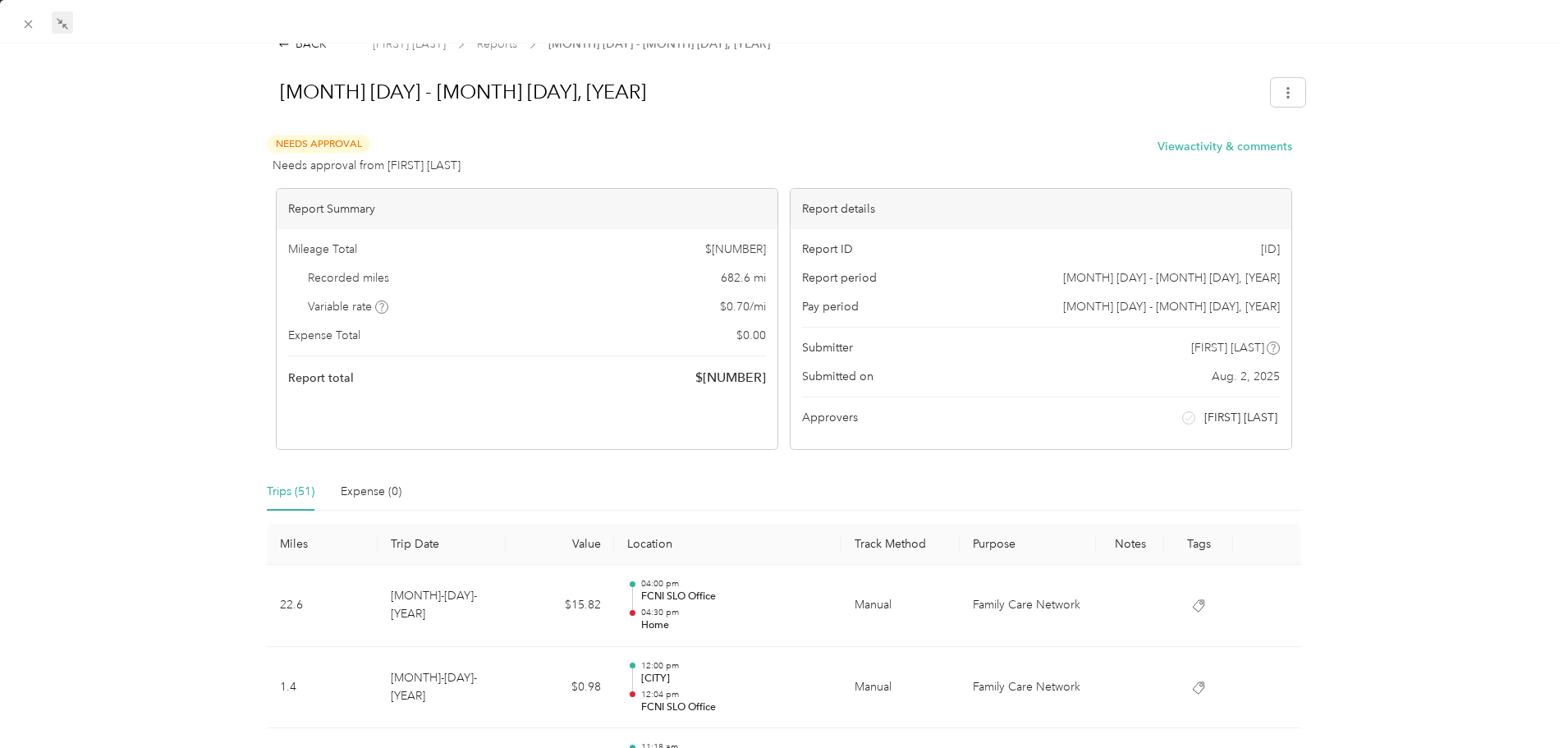 scroll, scrollTop: 0, scrollLeft: 0, axis: both 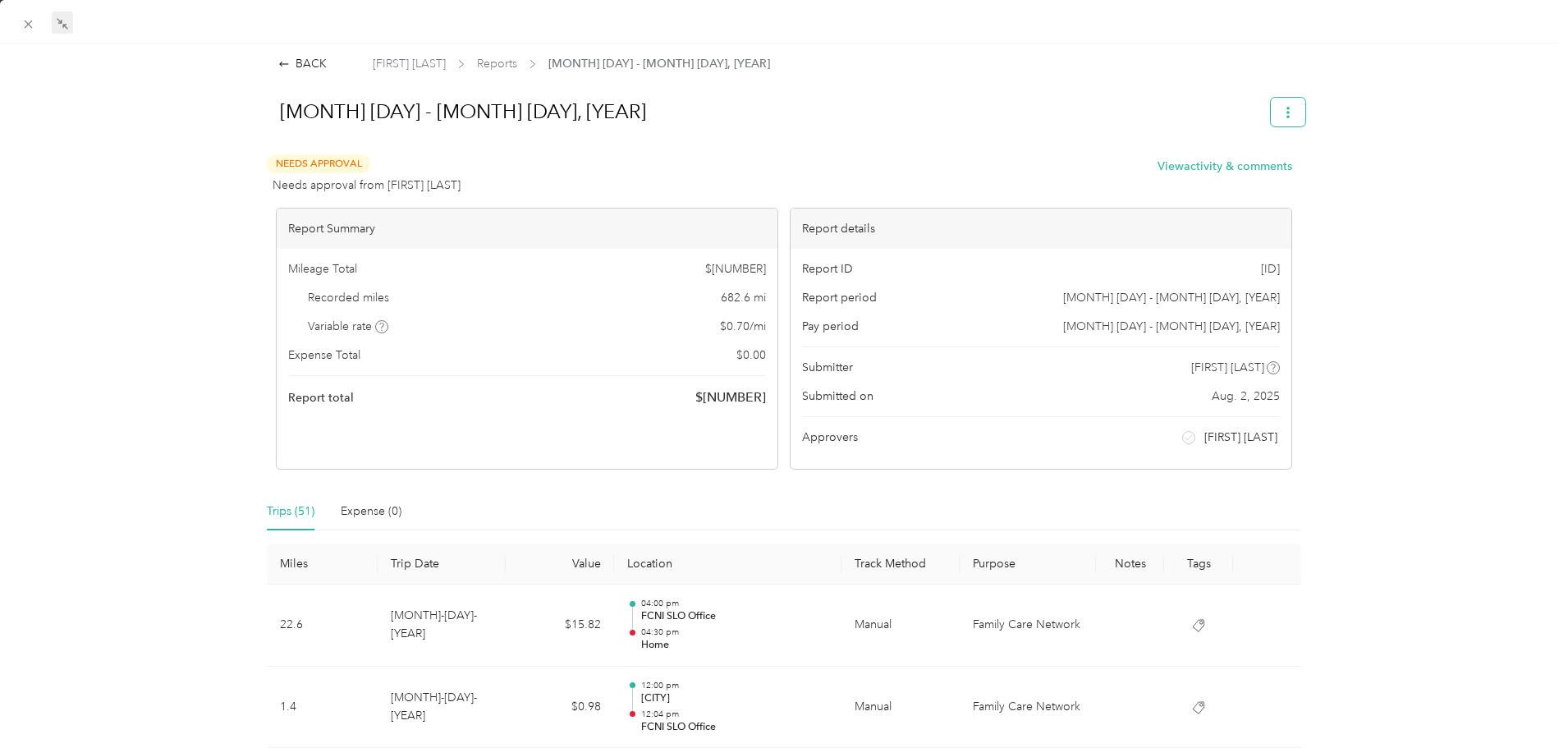 click at bounding box center [1288, 112] 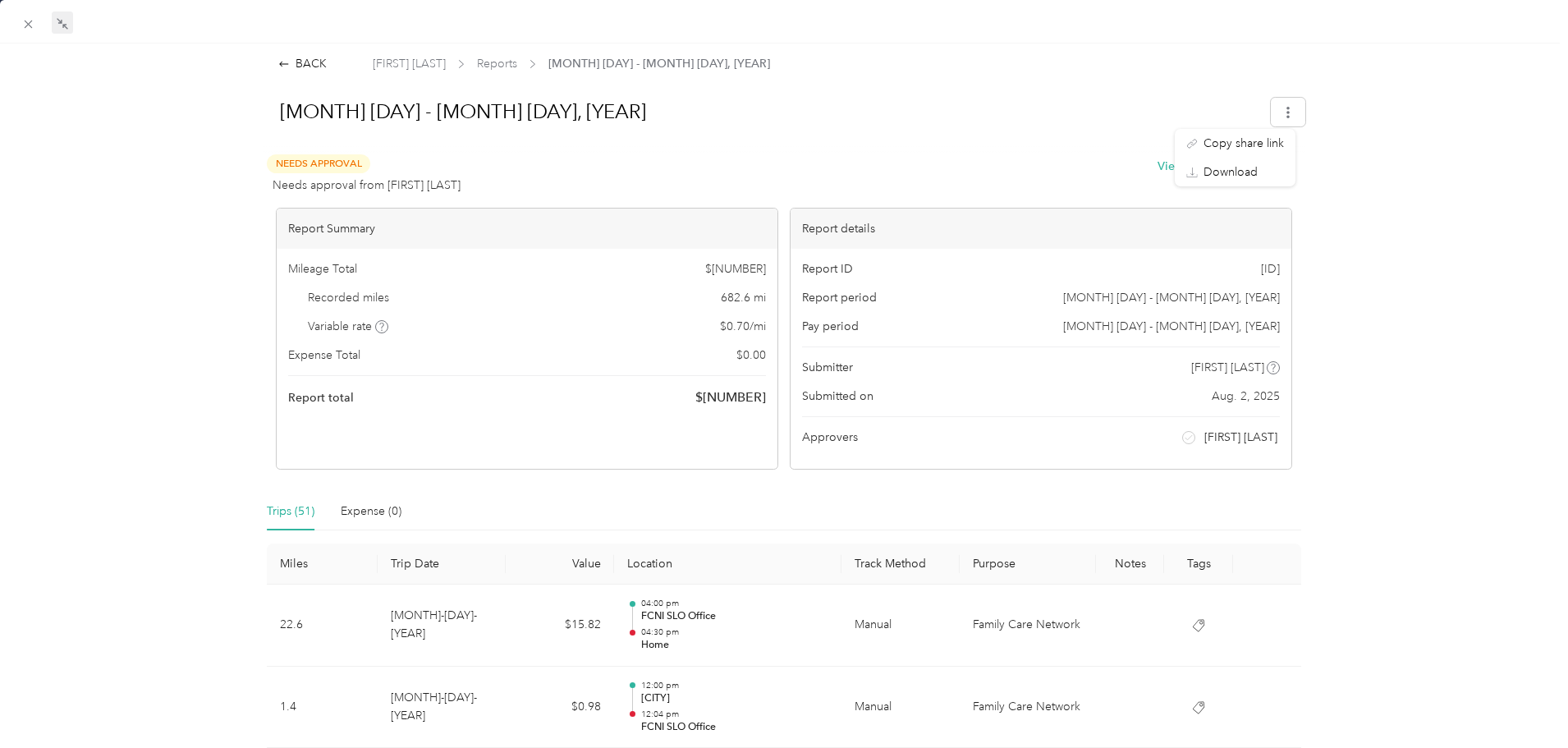 click on "[MONTH] [DAY] - [MONTH] [DAY], [YEAR]" at bounding box center [760, 112] 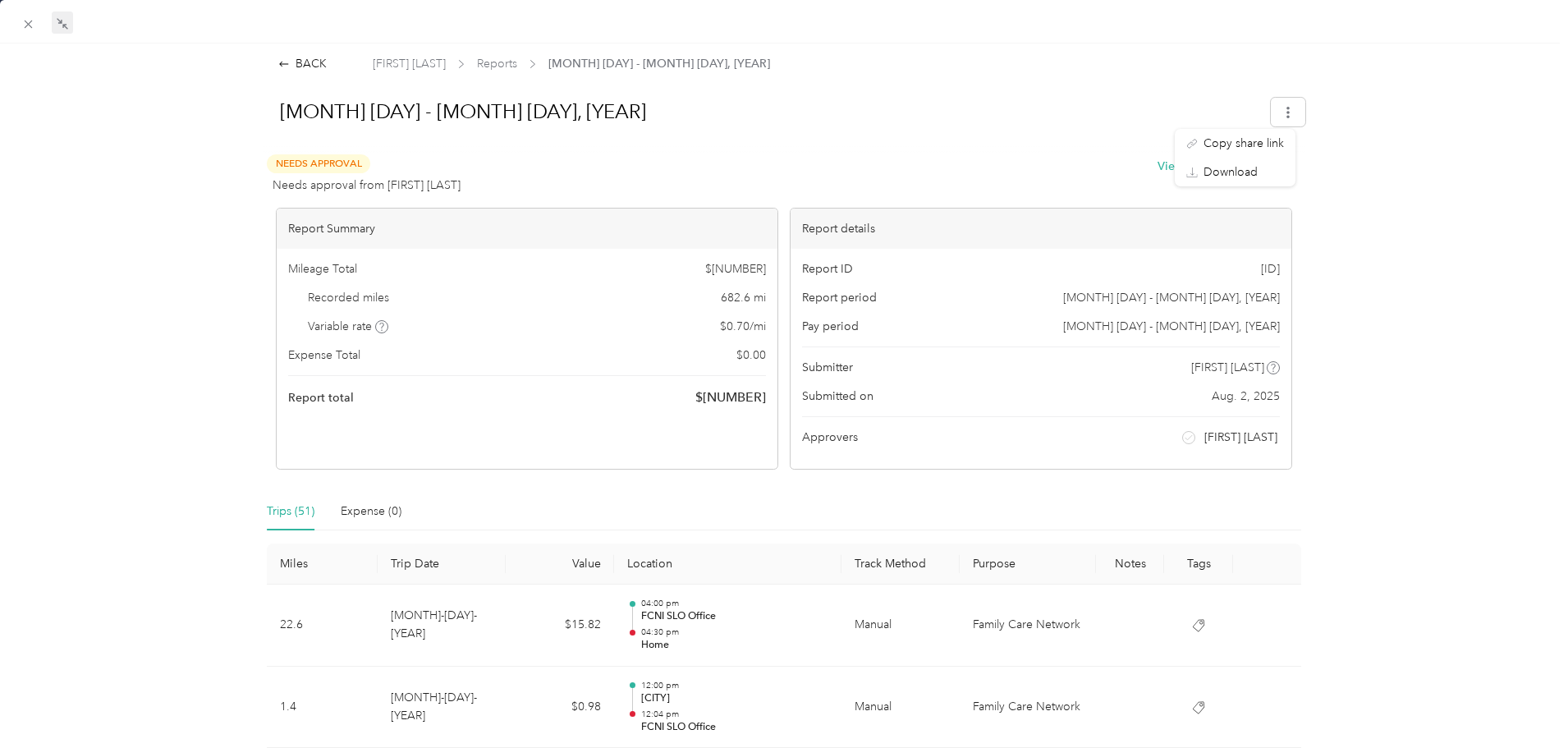 click at bounding box center (783, 147) 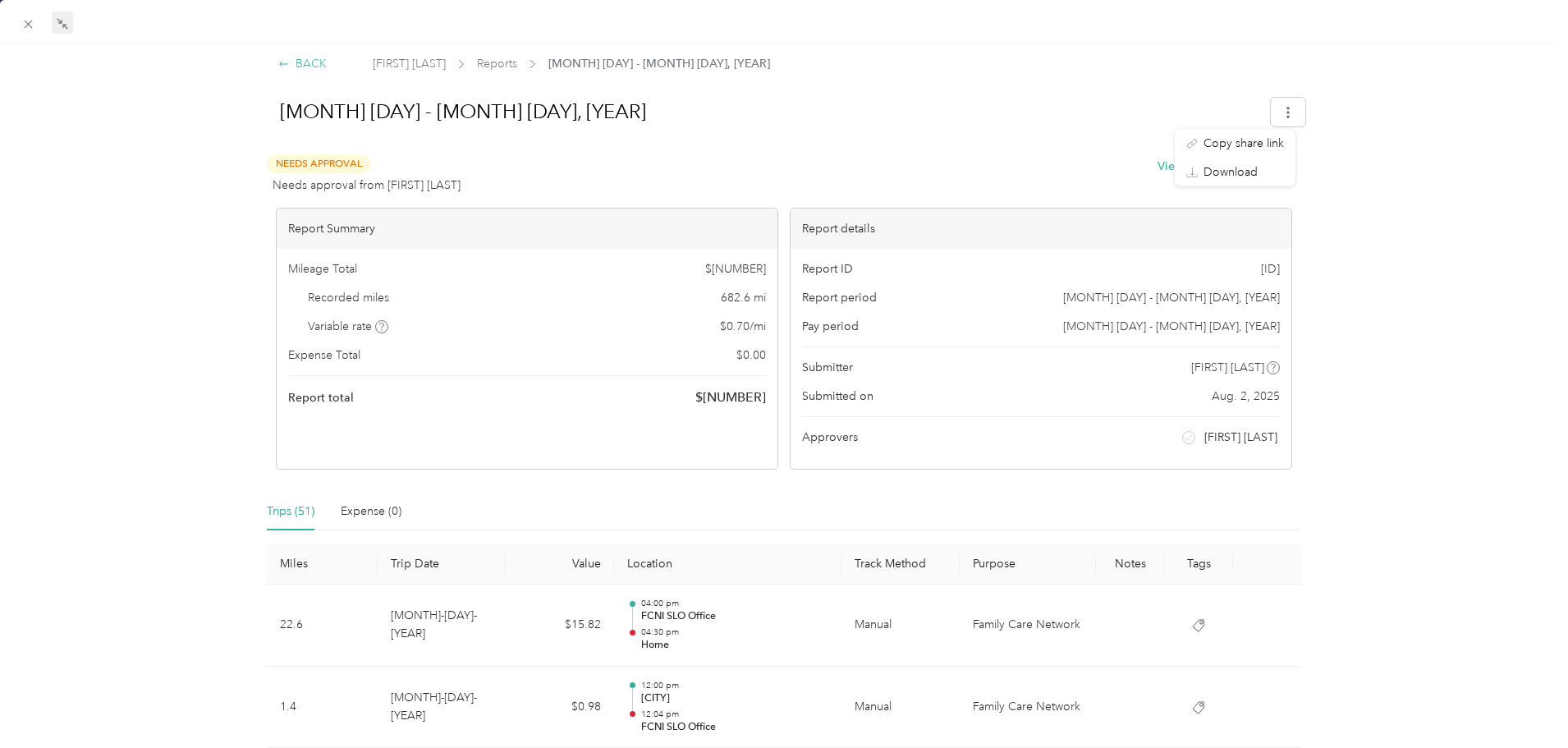 click on "BACK" at bounding box center (302, 63) 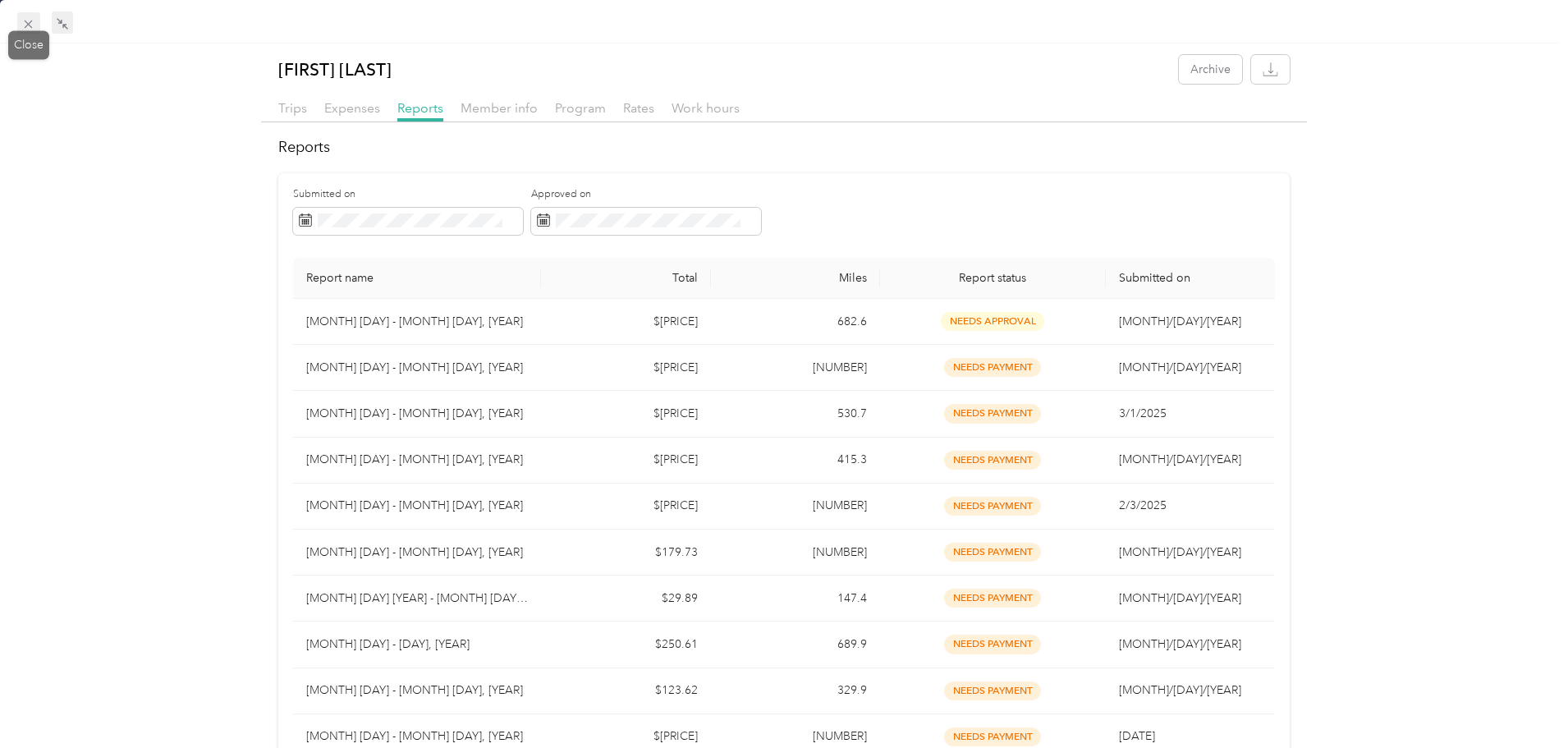click 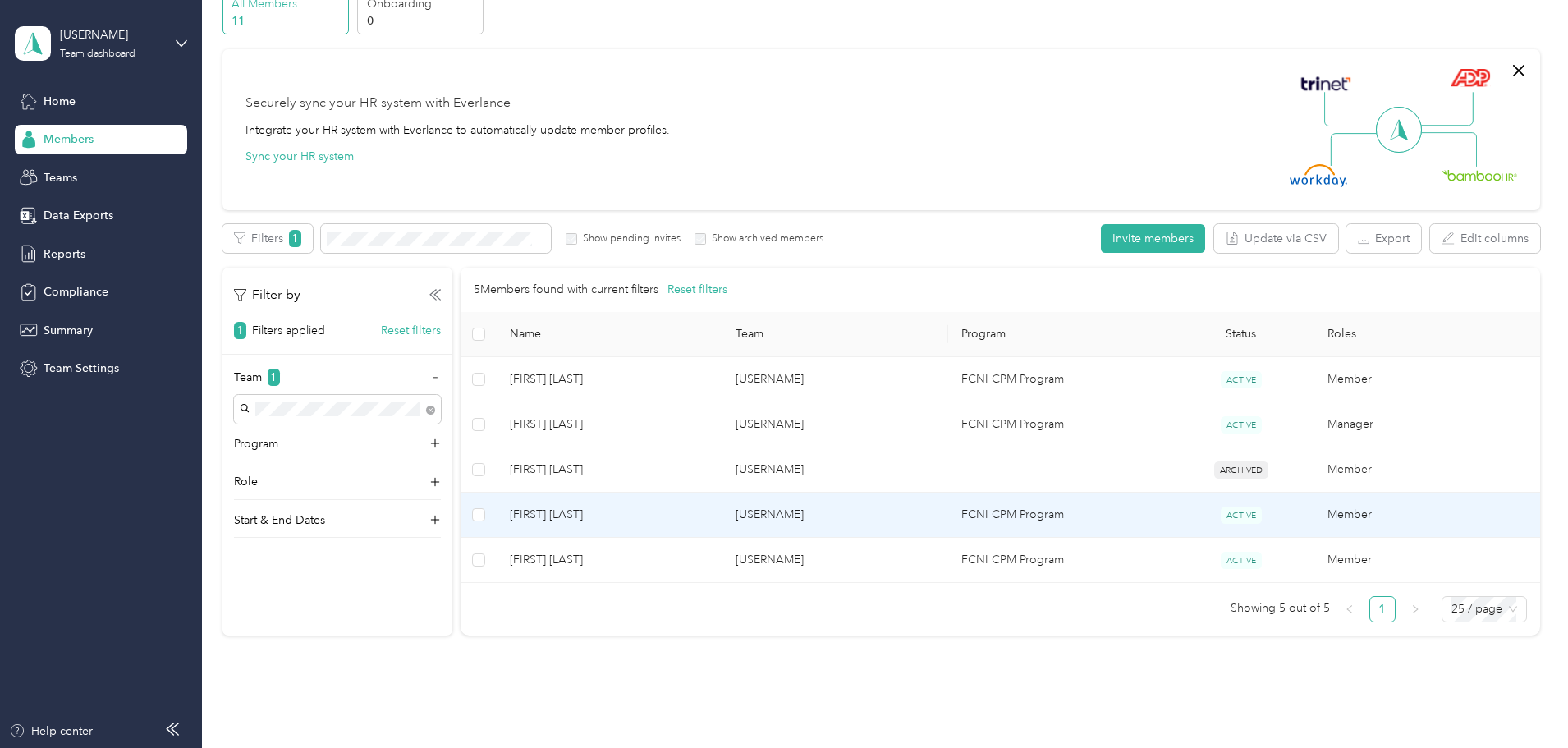 click on "[FIRST] [LAST]" at bounding box center [609, 515] 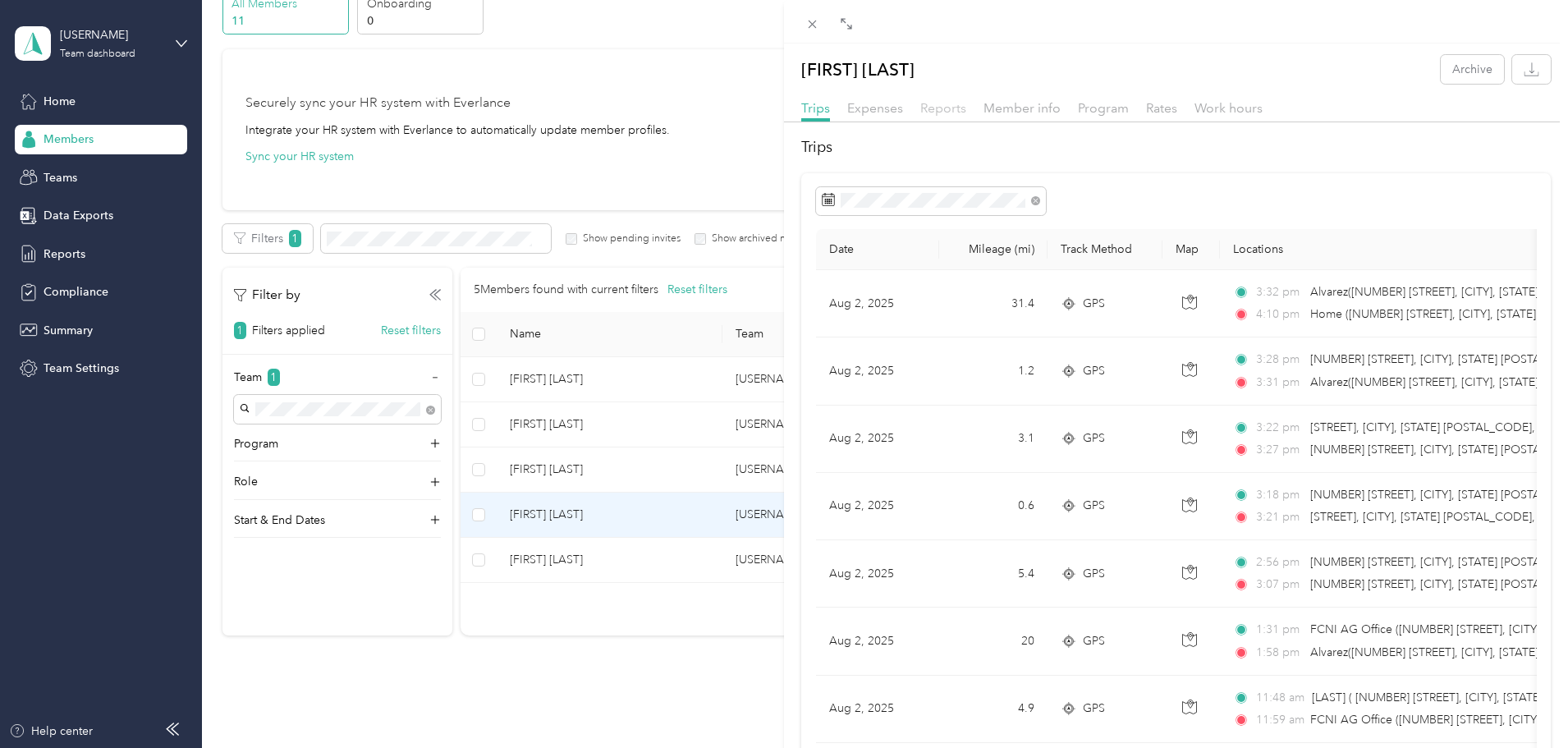click on "Reports" at bounding box center [943, 108] 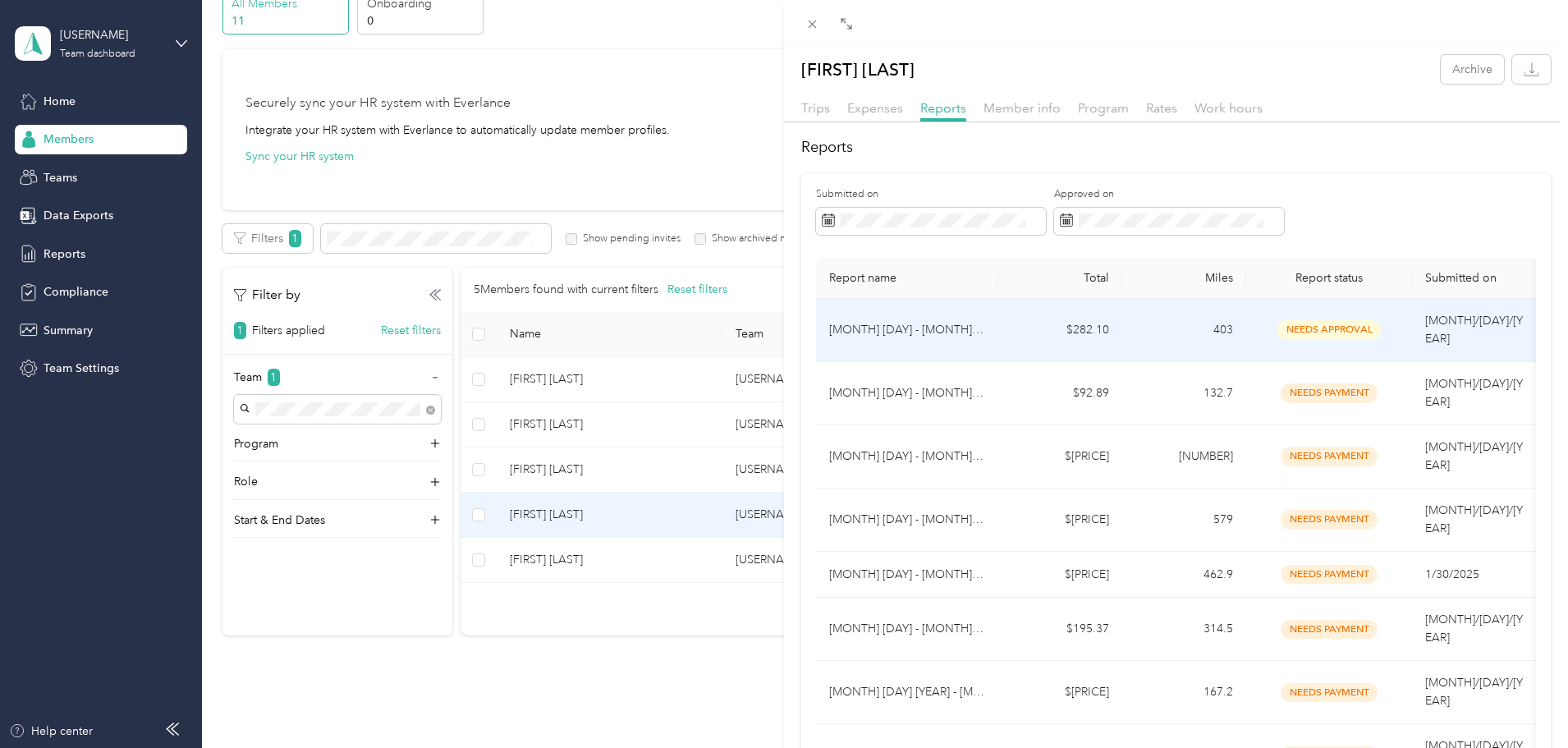 click on "[MONTH] [DAY] - [MONTH] [DAY], [YEAR]" at bounding box center [907, 330] 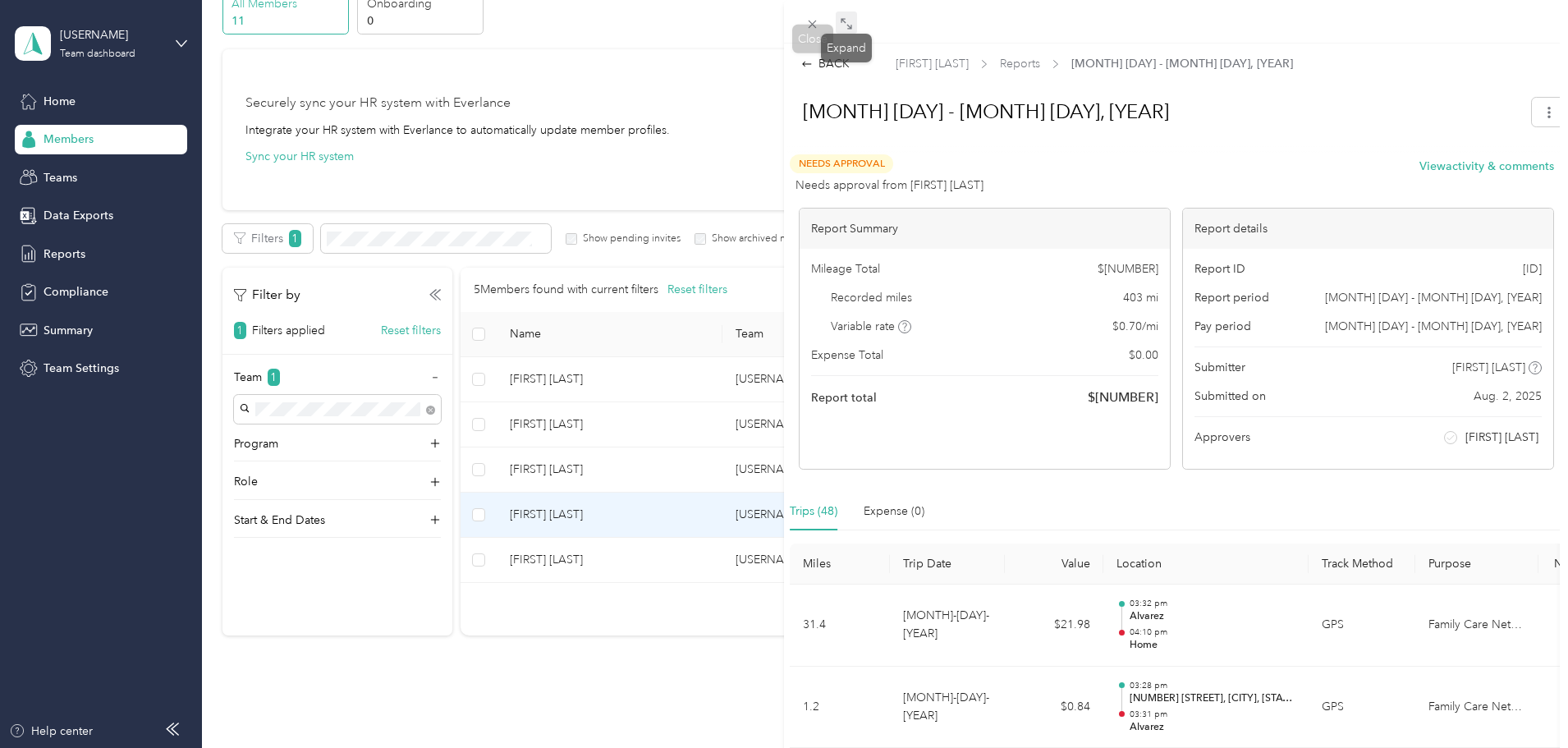 click 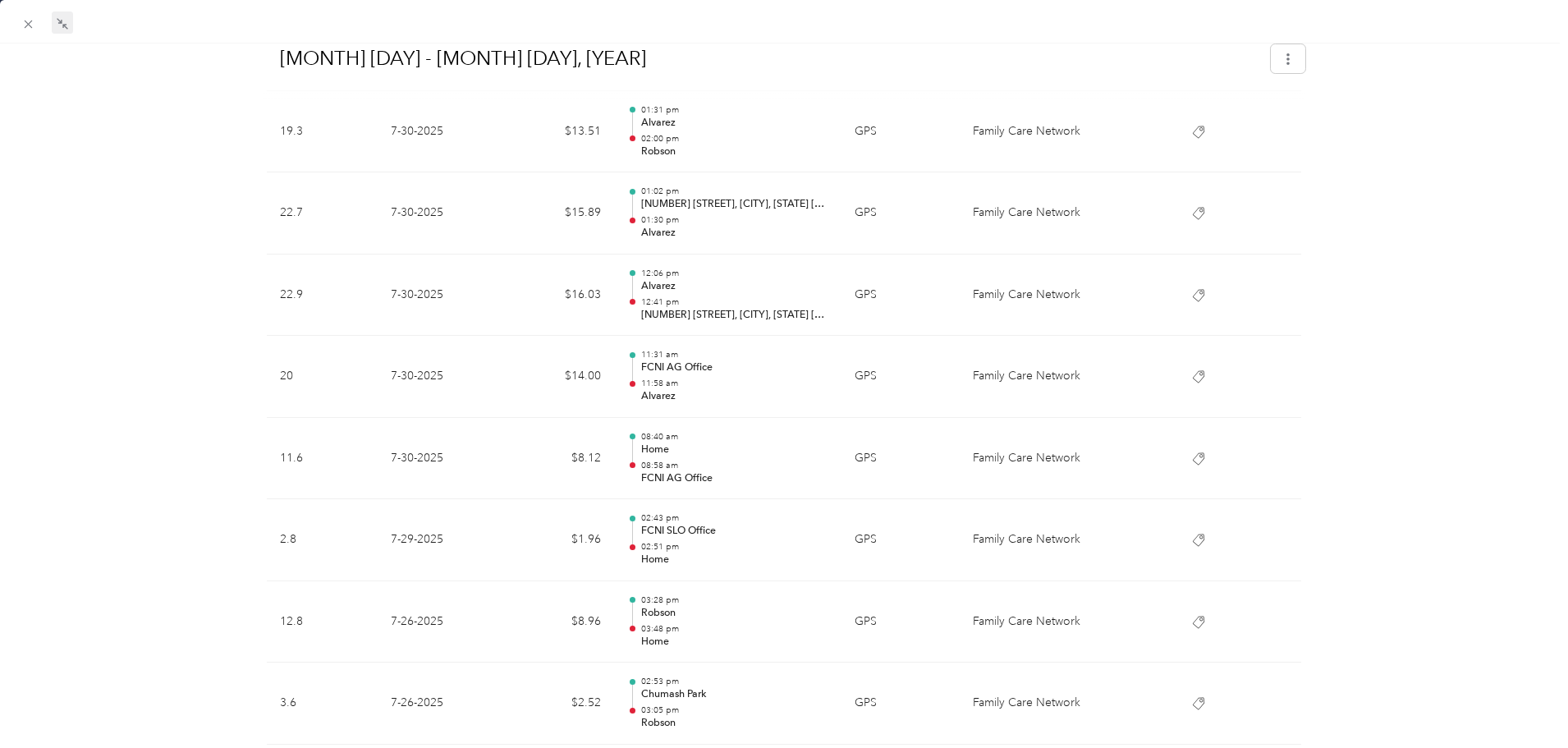 scroll, scrollTop: 2135, scrollLeft: 0, axis: vertical 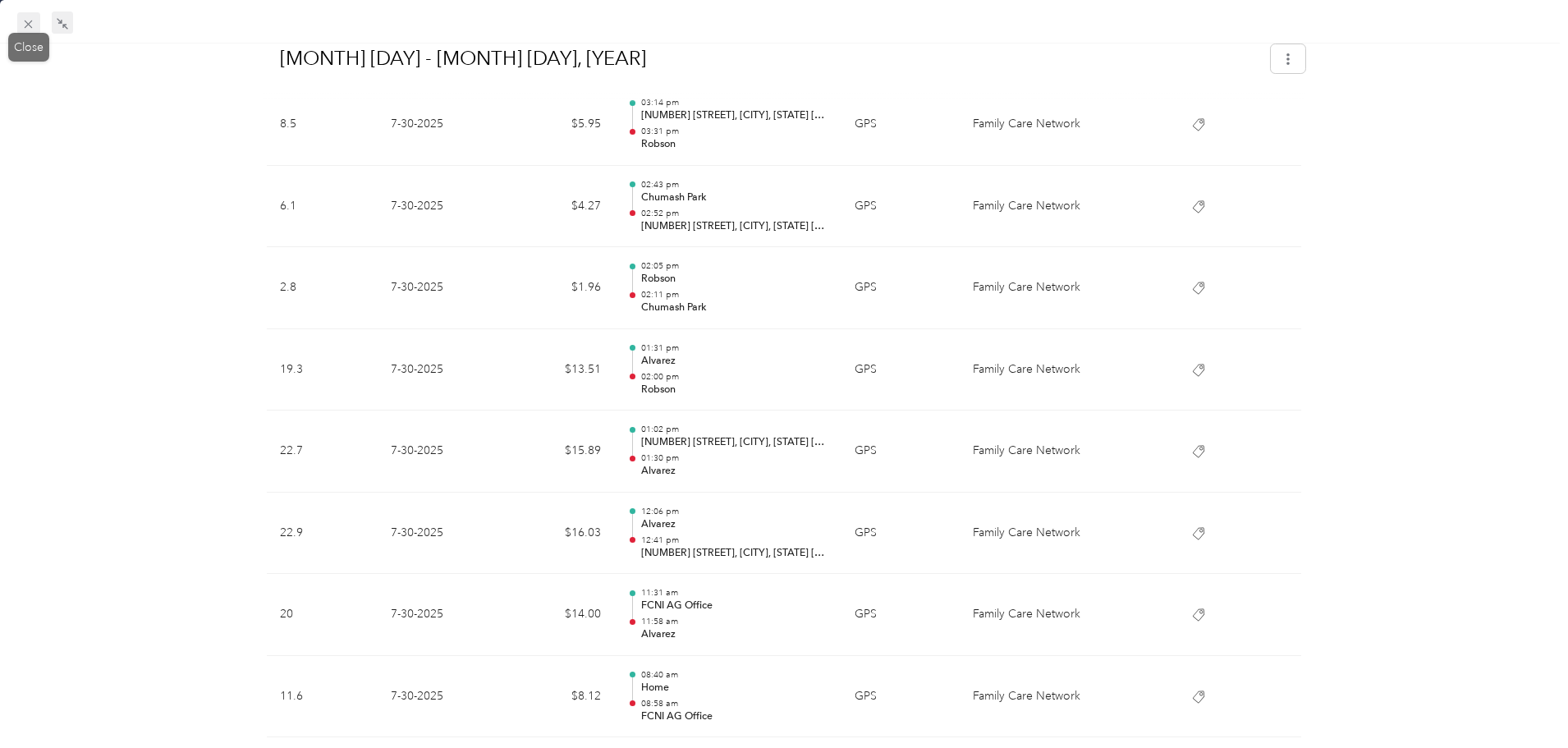 drag, startPoint x: 28, startPoint y: 19, endPoint x: 40, endPoint y: 19, distance: 12 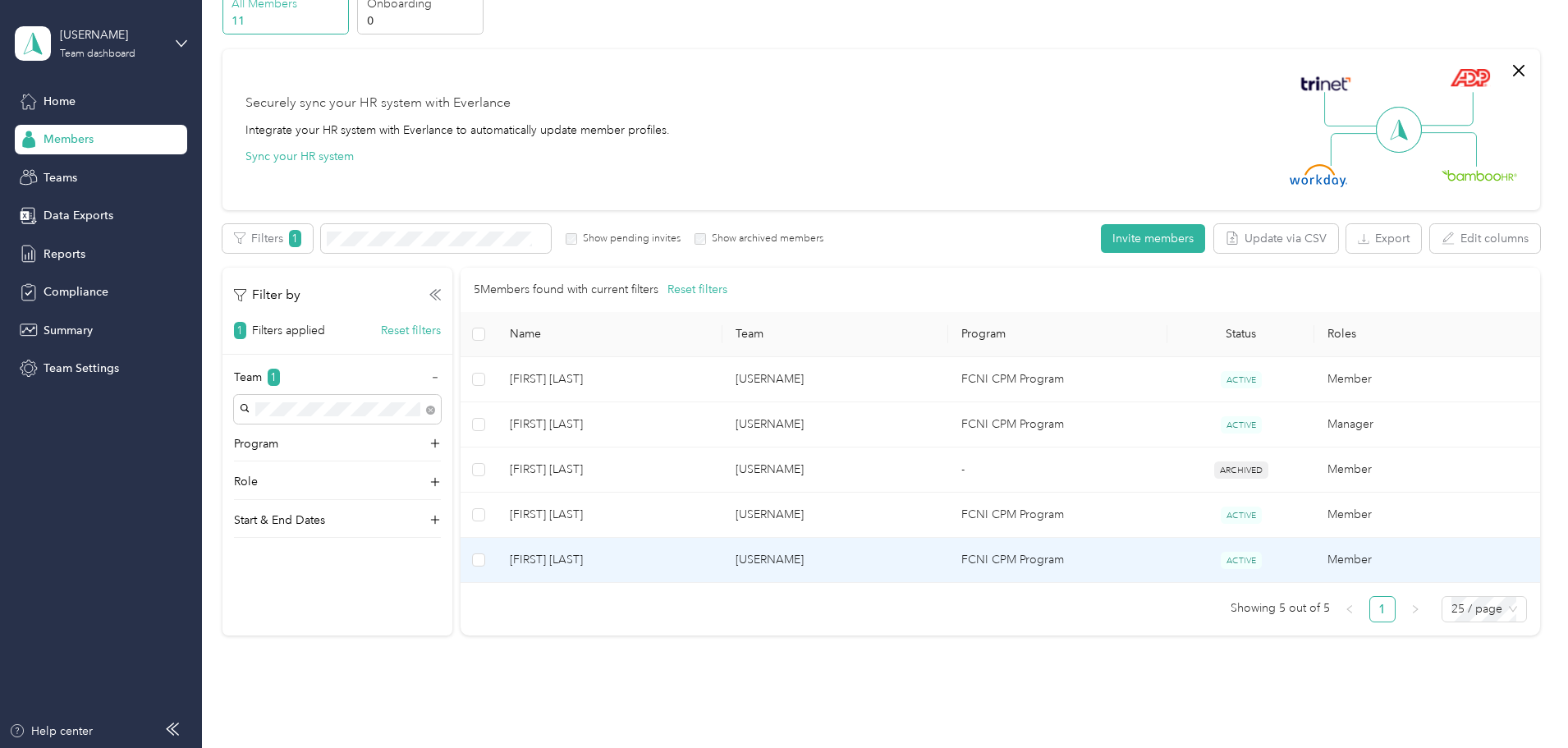 click on "[FIRST] [LAST]" at bounding box center [609, 560] 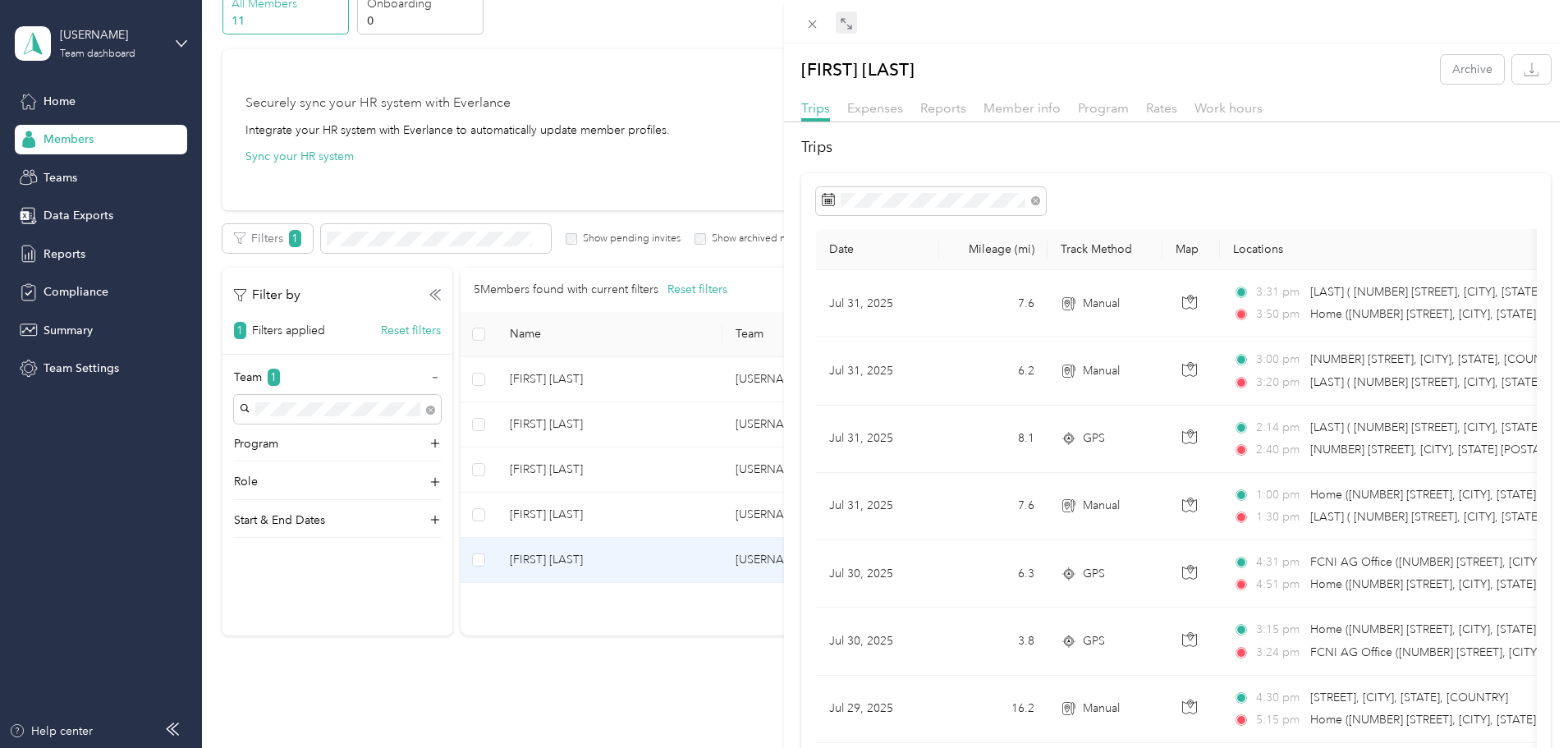 click at bounding box center [846, 23] 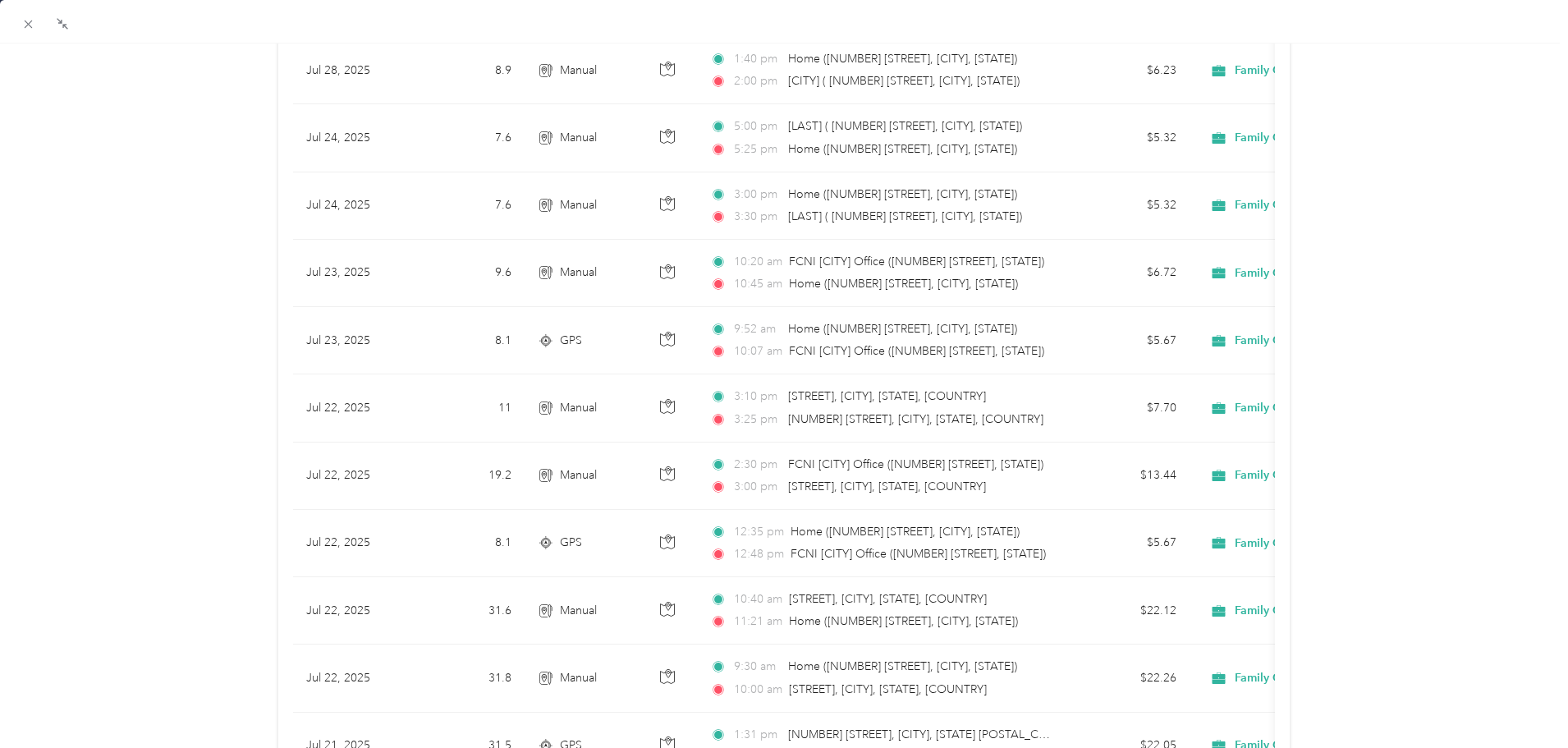 scroll, scrollTop: 1314, scrollLeft: 0, axis: vertical 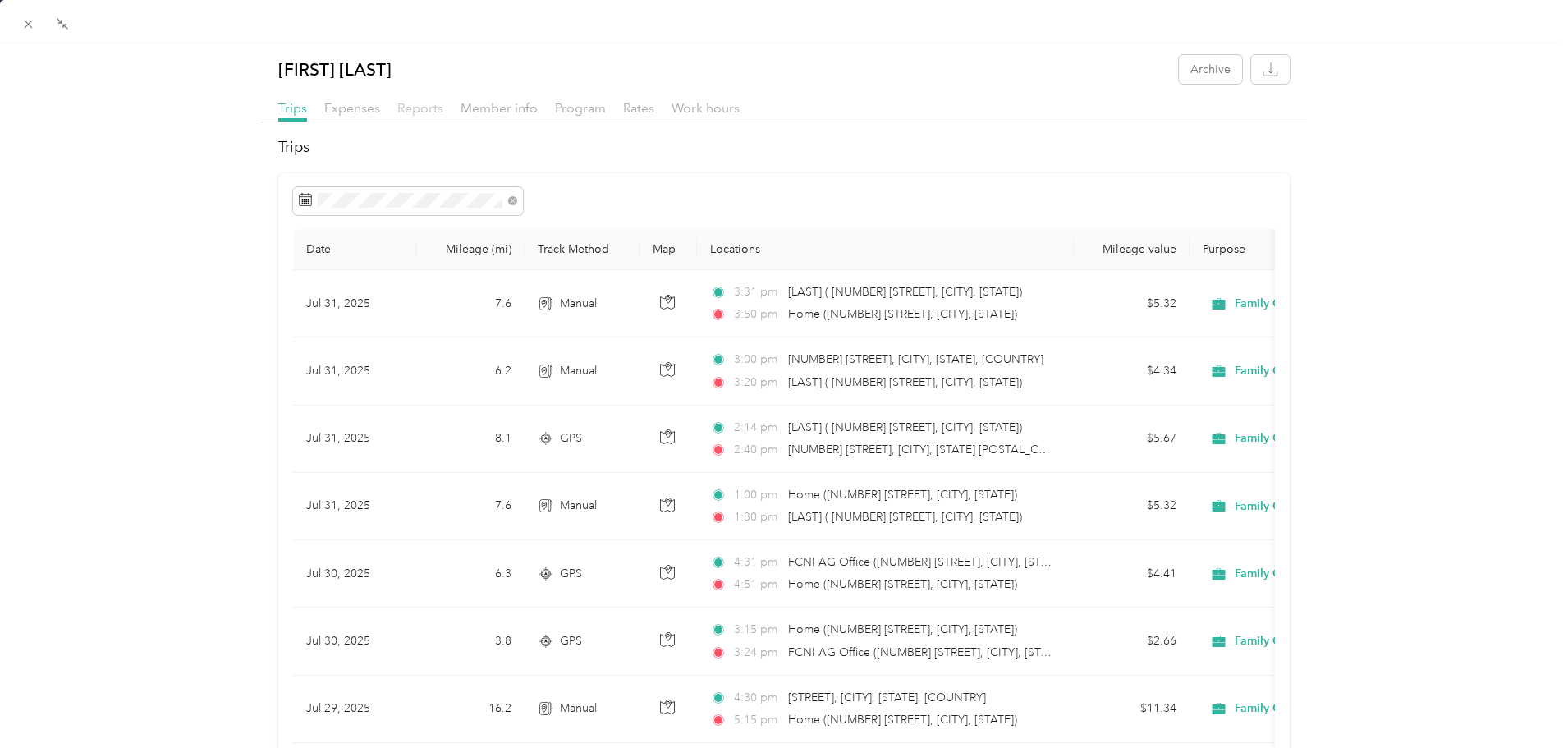 click on "Reports" at bounding box center (420, 108) 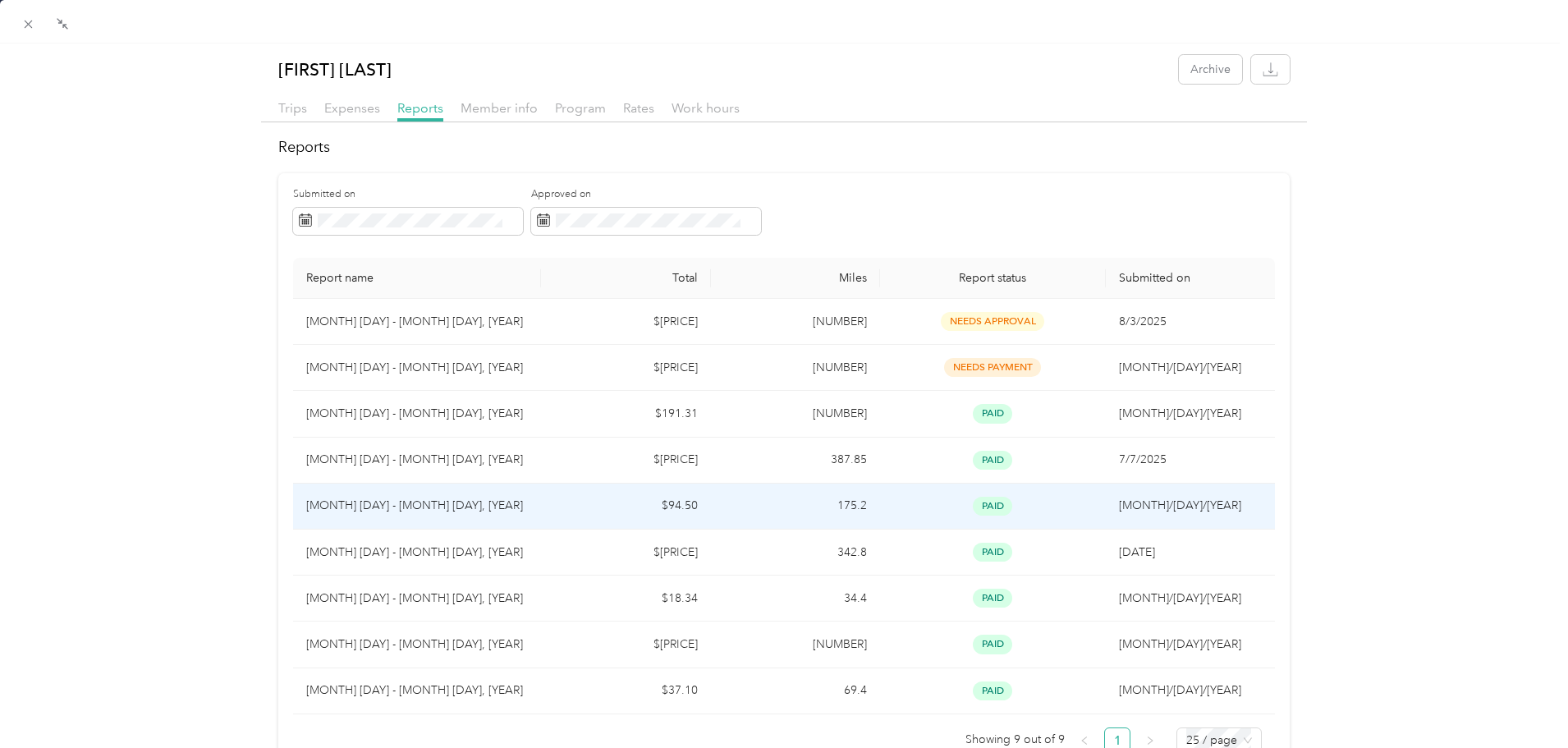 scroll, scrollTop: 103, scrollLeft: 0, axis: vertical 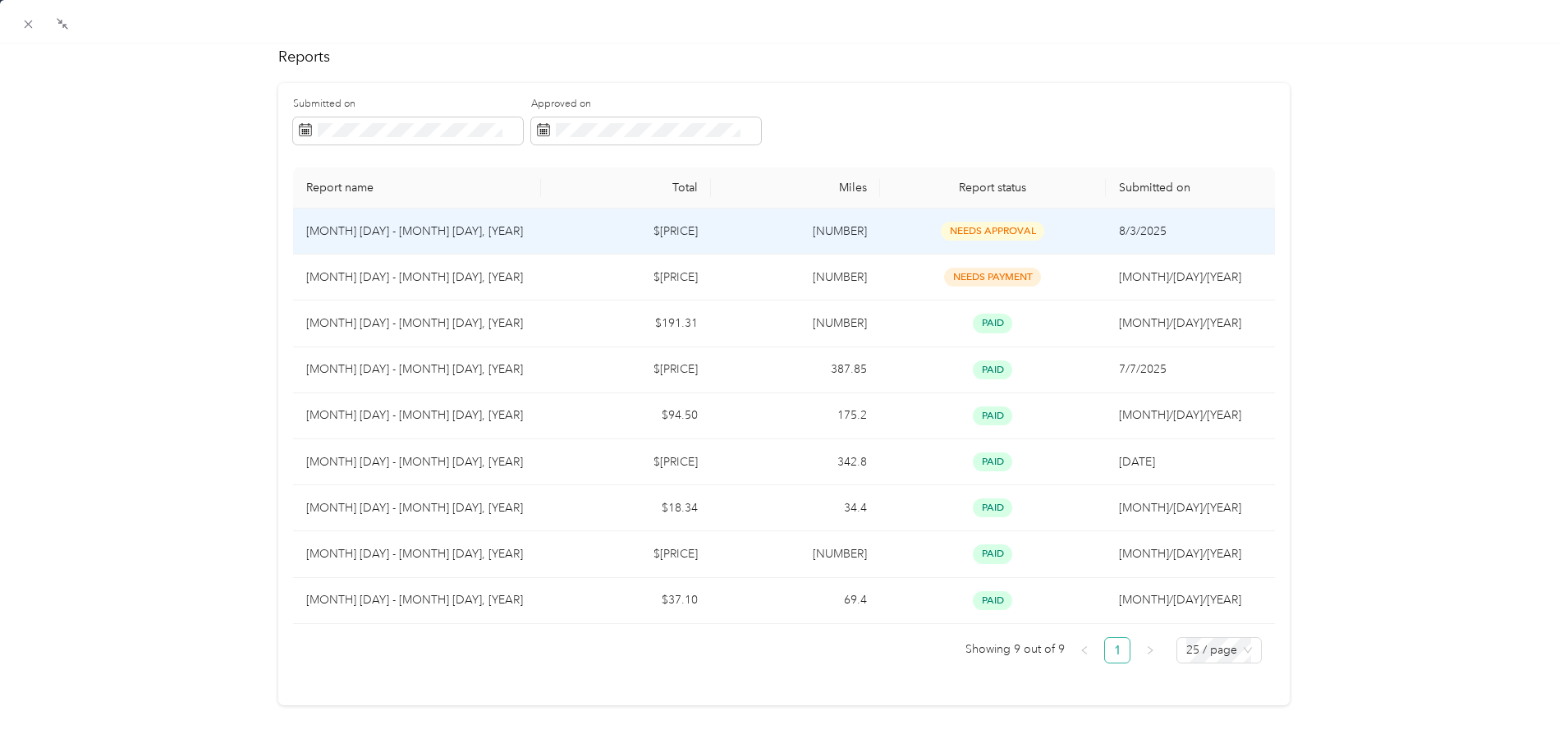 click on "[MONTH] [DAY] - [MONTH] [DAY], [YEAR]" at bounding box center (417, 232) 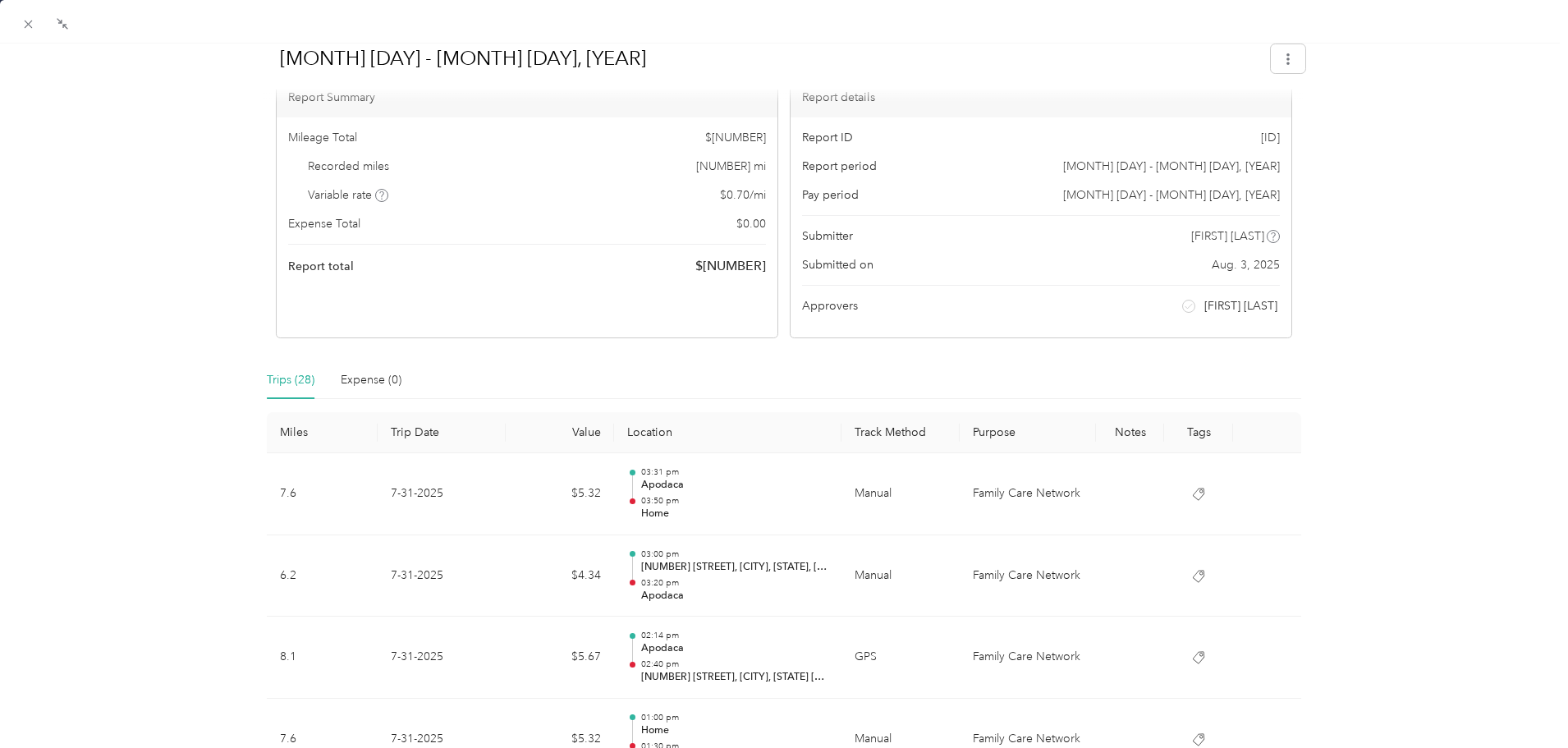 scroll, scrollTop: 0, scrollLeft: 0, axis: both 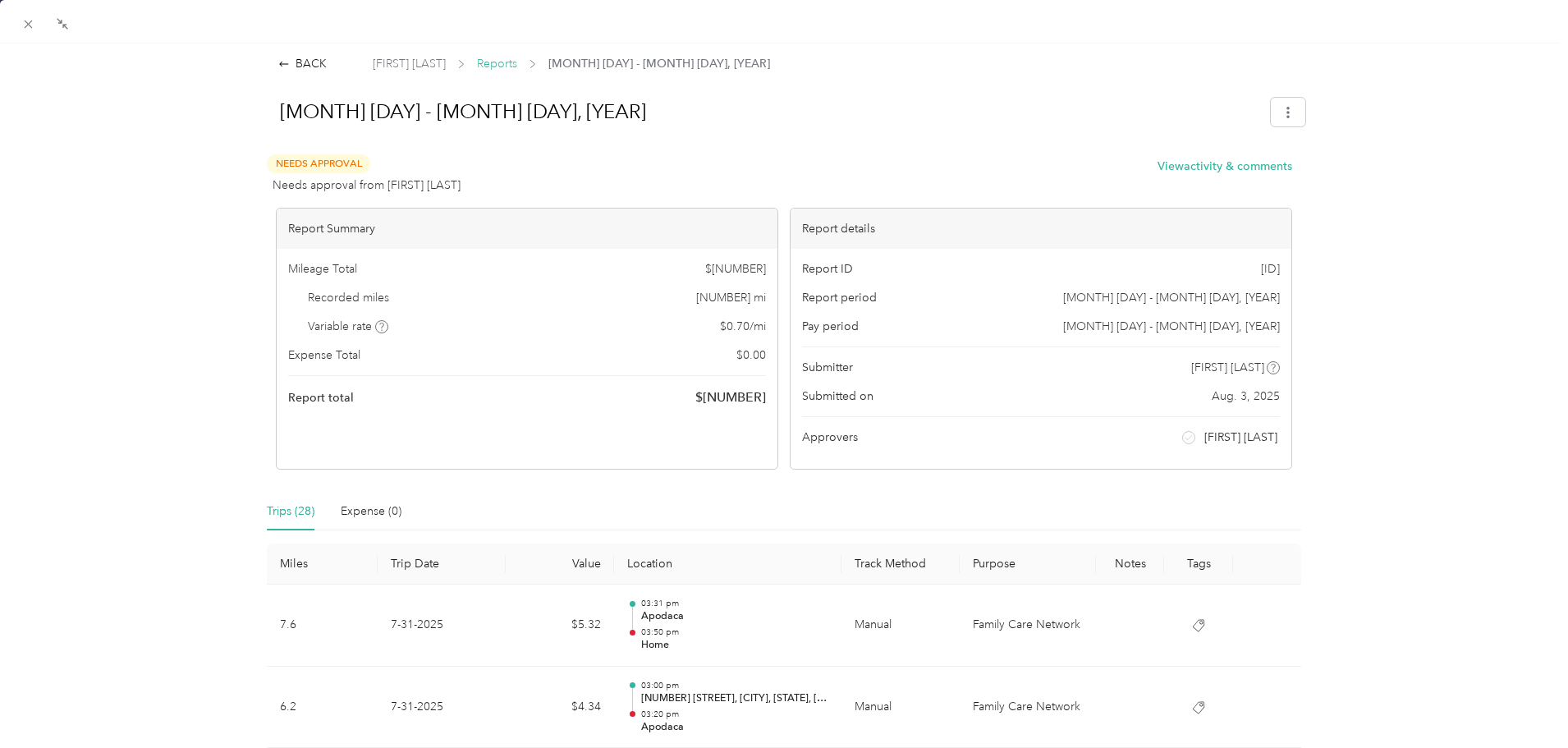 click on "Reports" at bounding box center [497, 63] 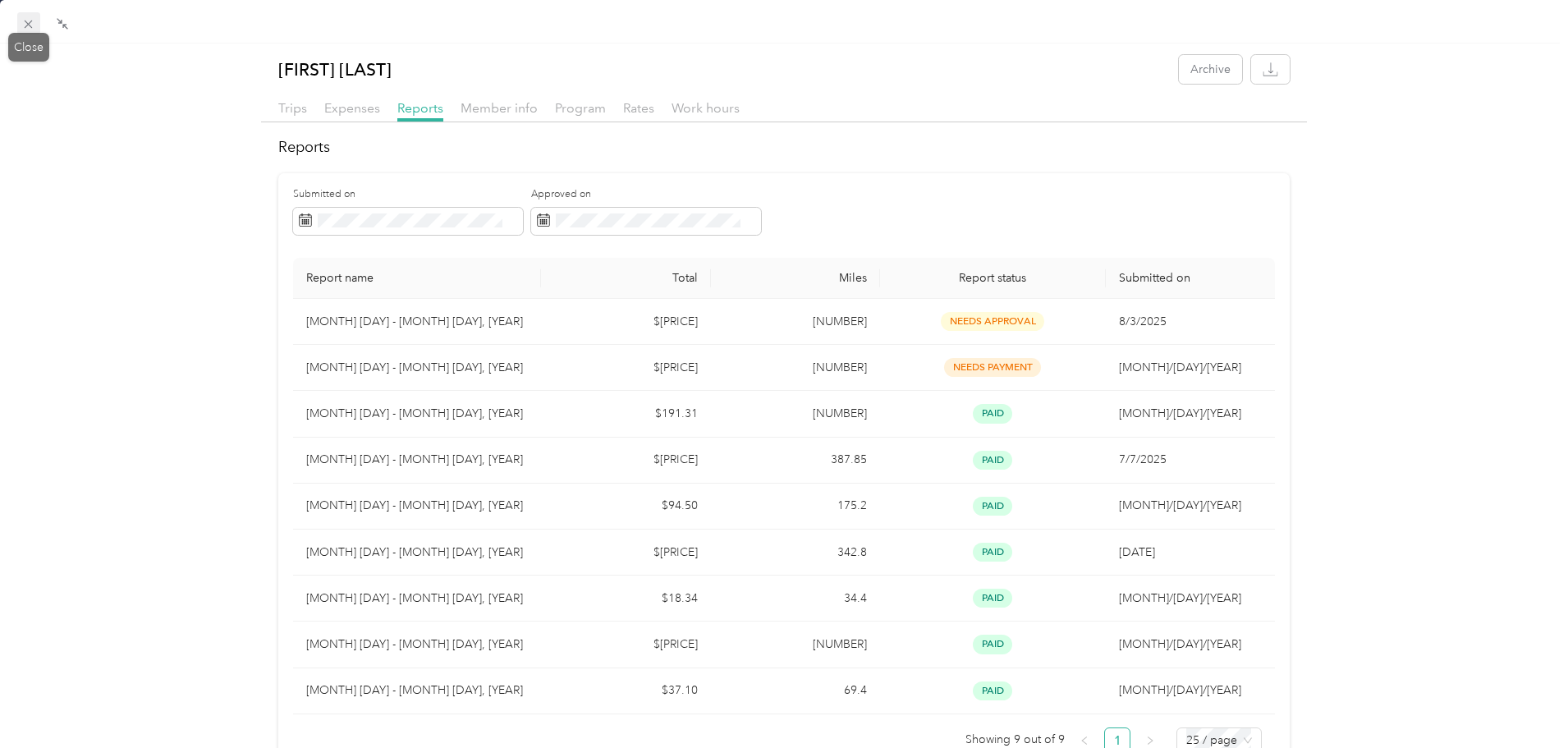 click 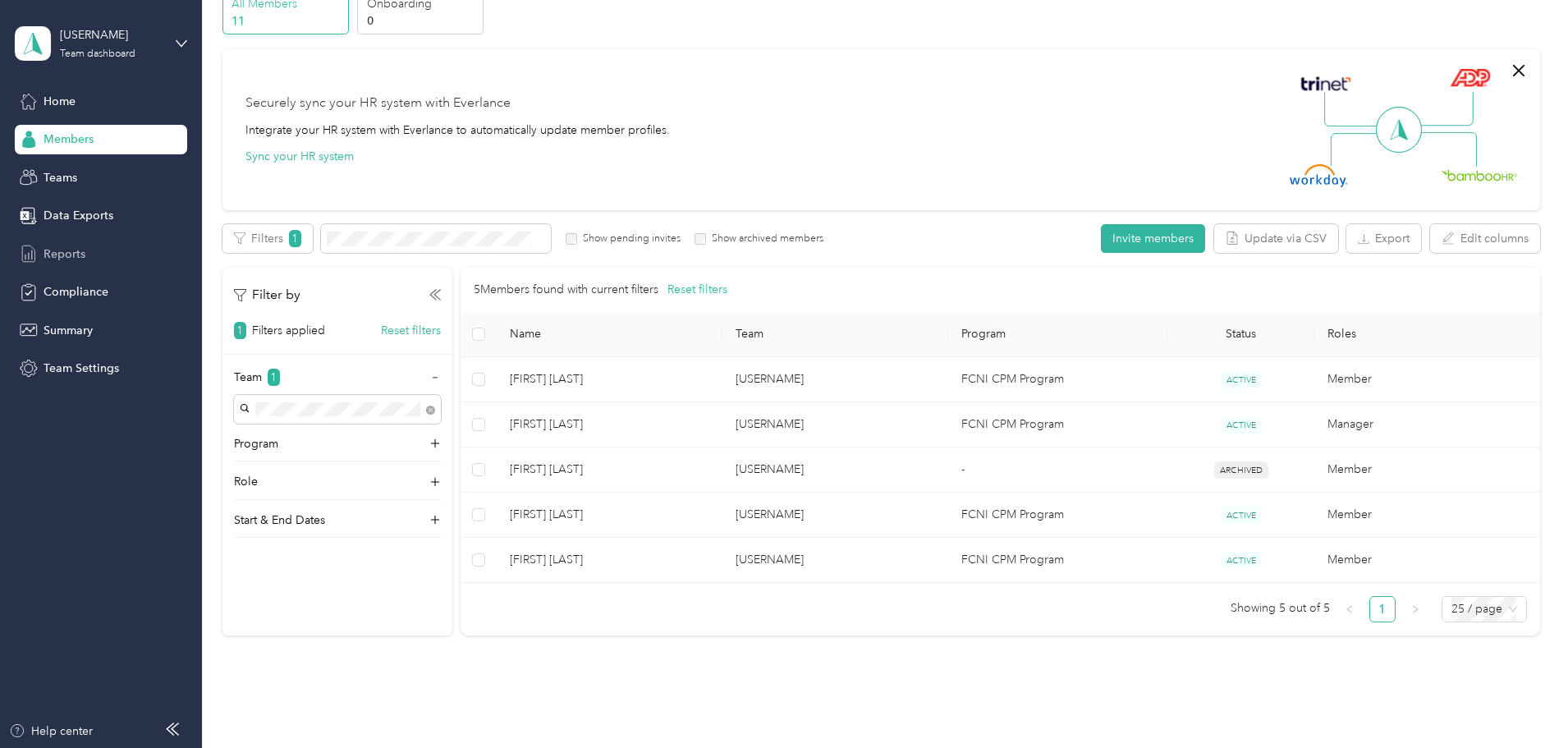 click on "Reports" at bounding box center [64, 254] 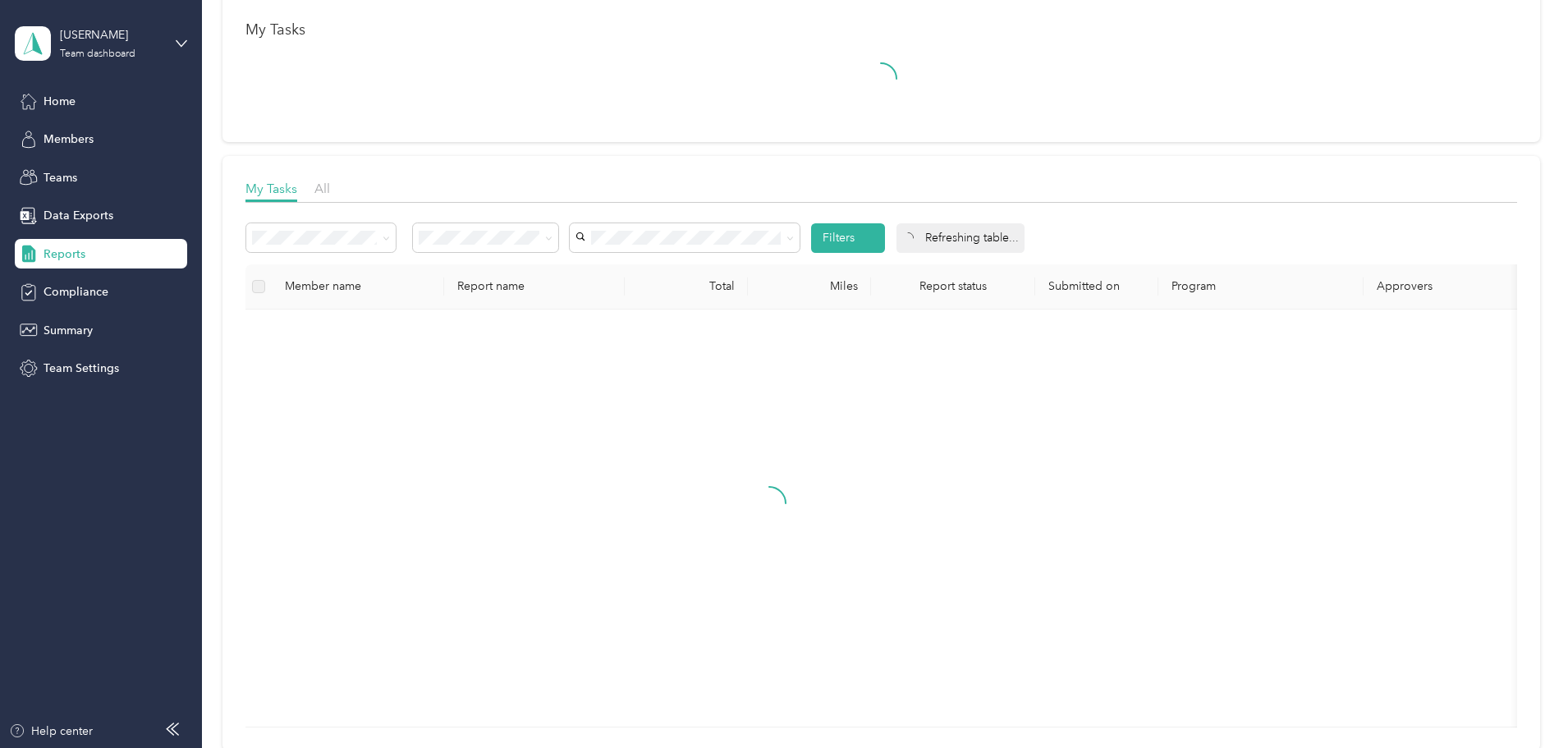 scroll, scrollTop: 0, scrollLeft: 0, axis: both 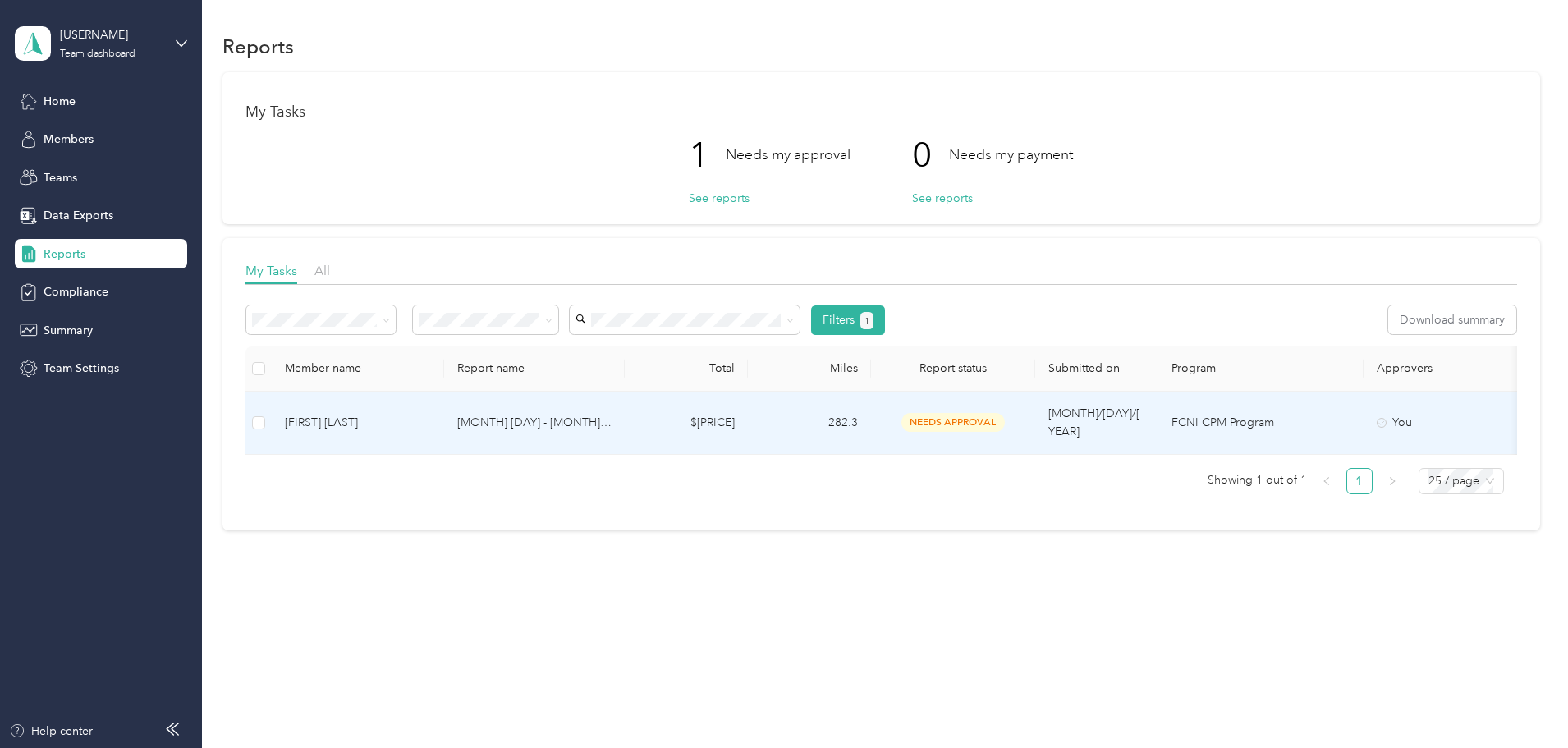 click on "[MONTH] [DAY] - [MONTH] [DAY], [YEAR]" at bounding box center [534, 423] 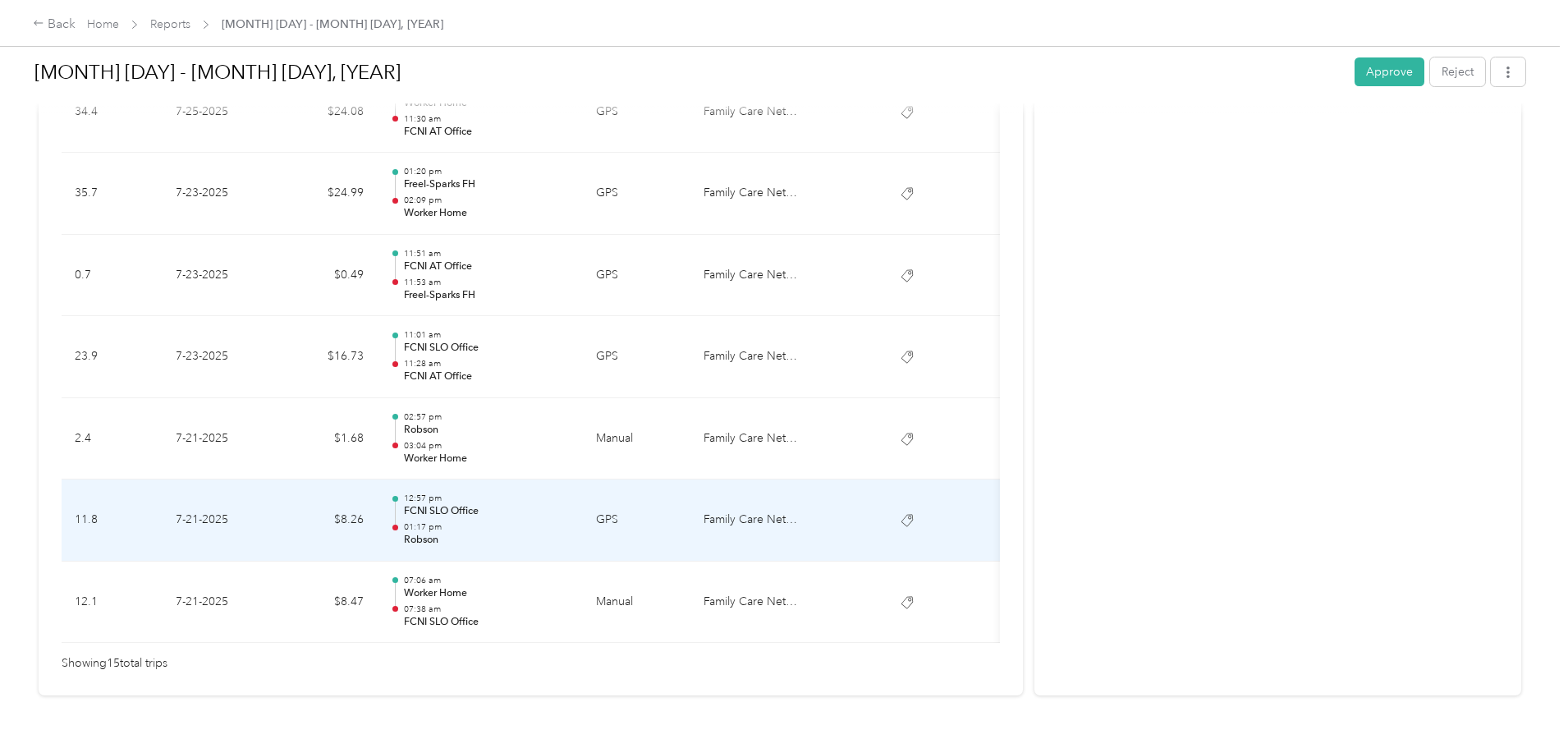 scroll, scrollTop: 1219, scrollLeft: 0, axis: vertical 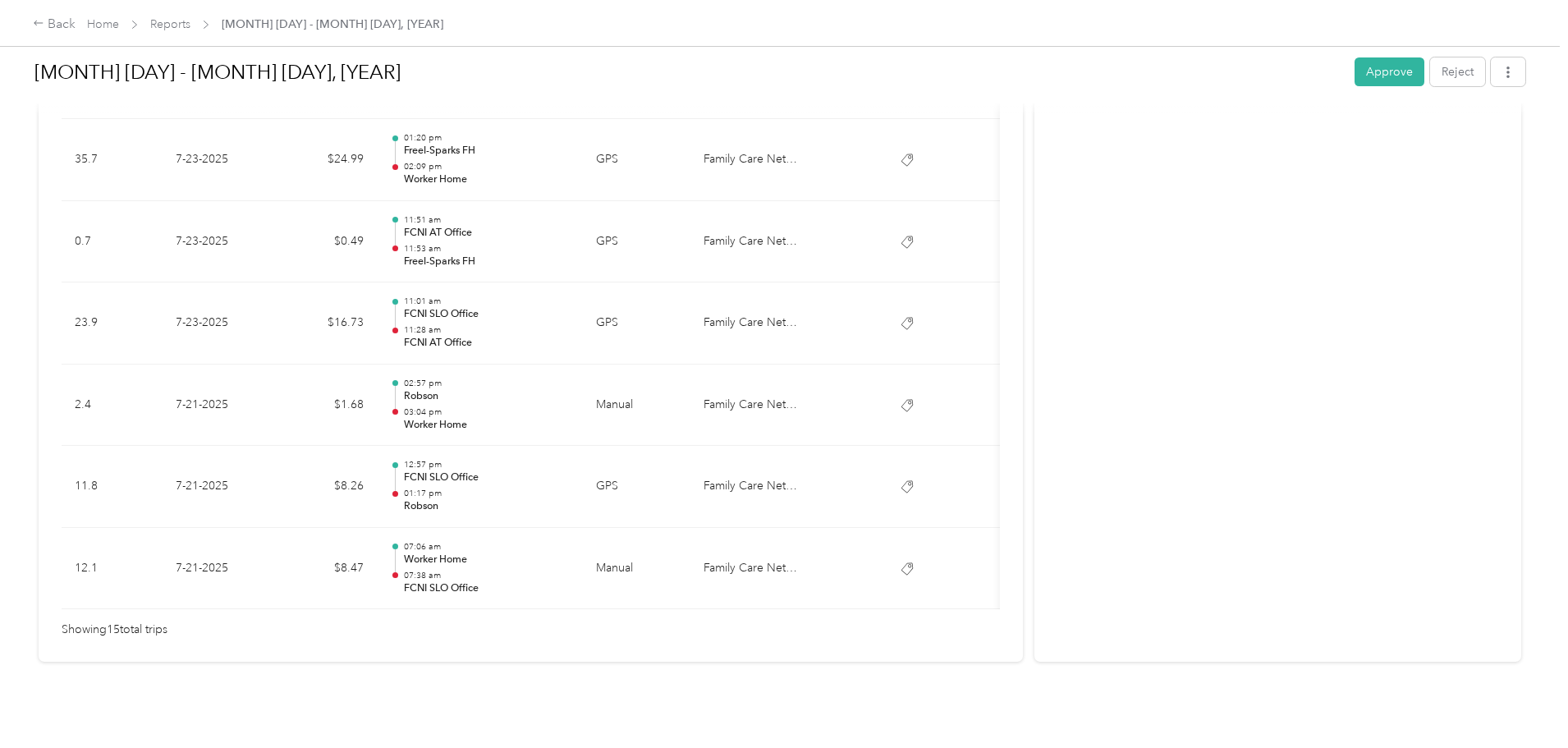 drag, startPoint x: 550, startPoint y: 581, endPoint x: 747, endPoint y: 602, distance: 198.11613 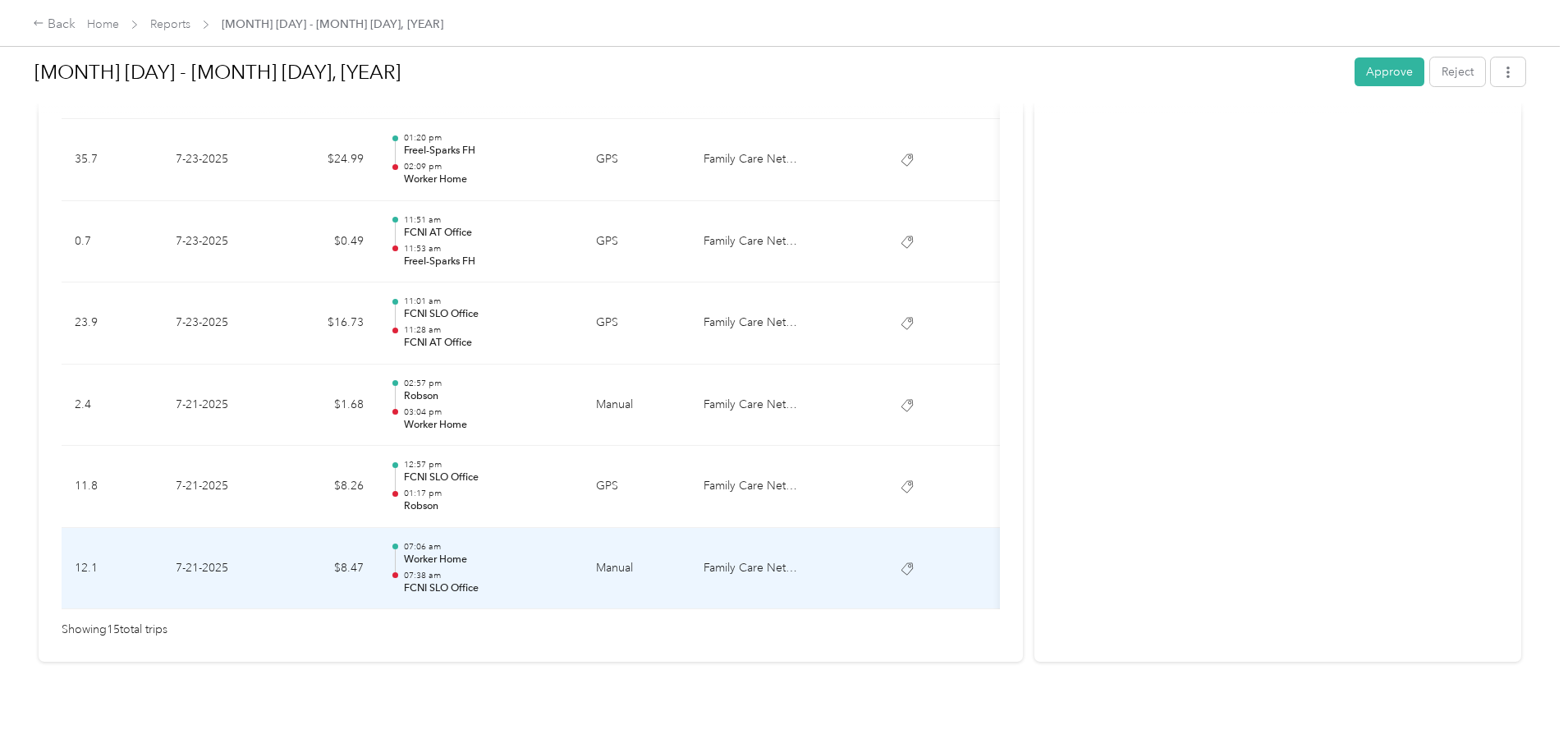 click on "Manual" at bounding box center (636, 569) 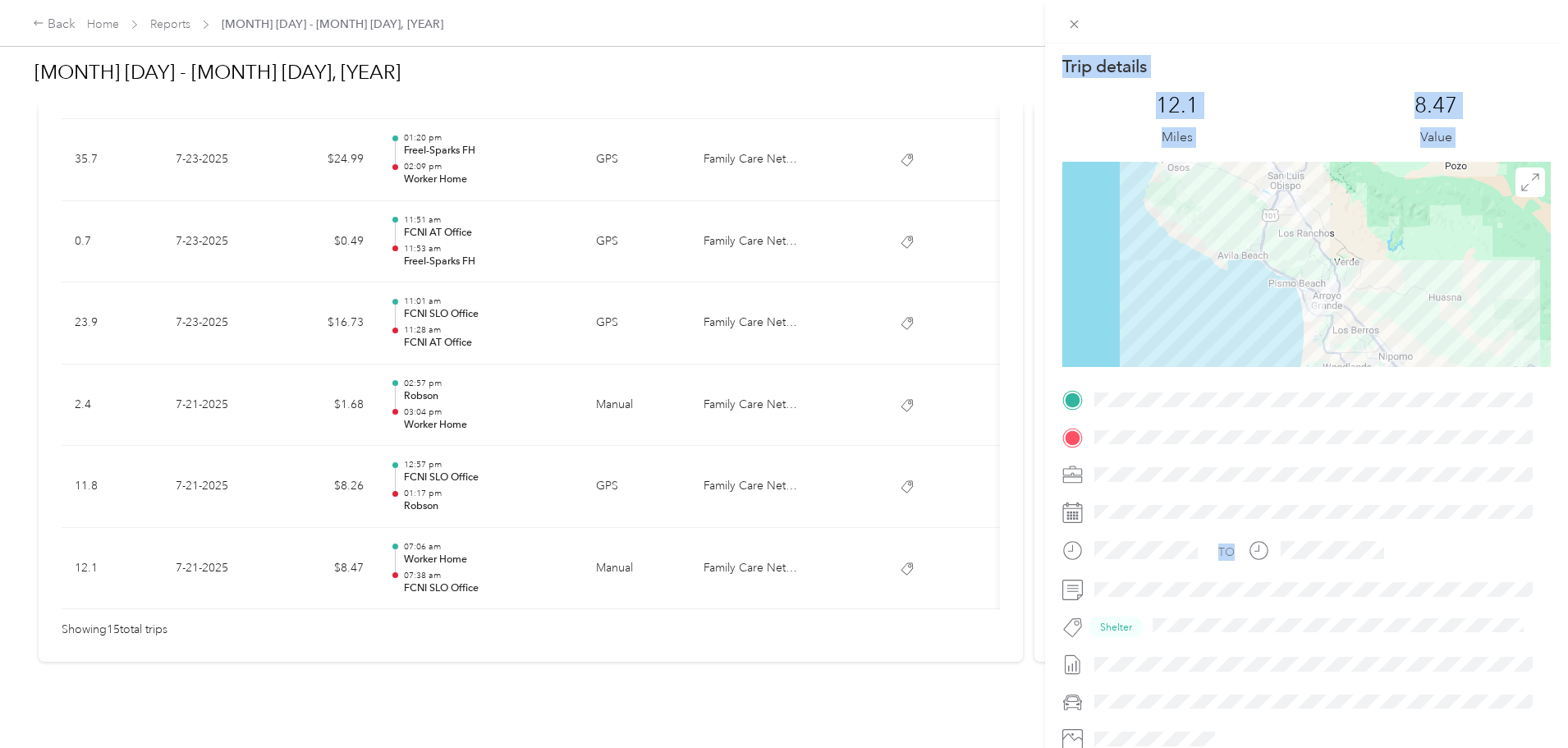 drag, startPoint x: 652, startPoint y: 590, endPoint x: 700, endPoint y: 581, distance: 48.836462 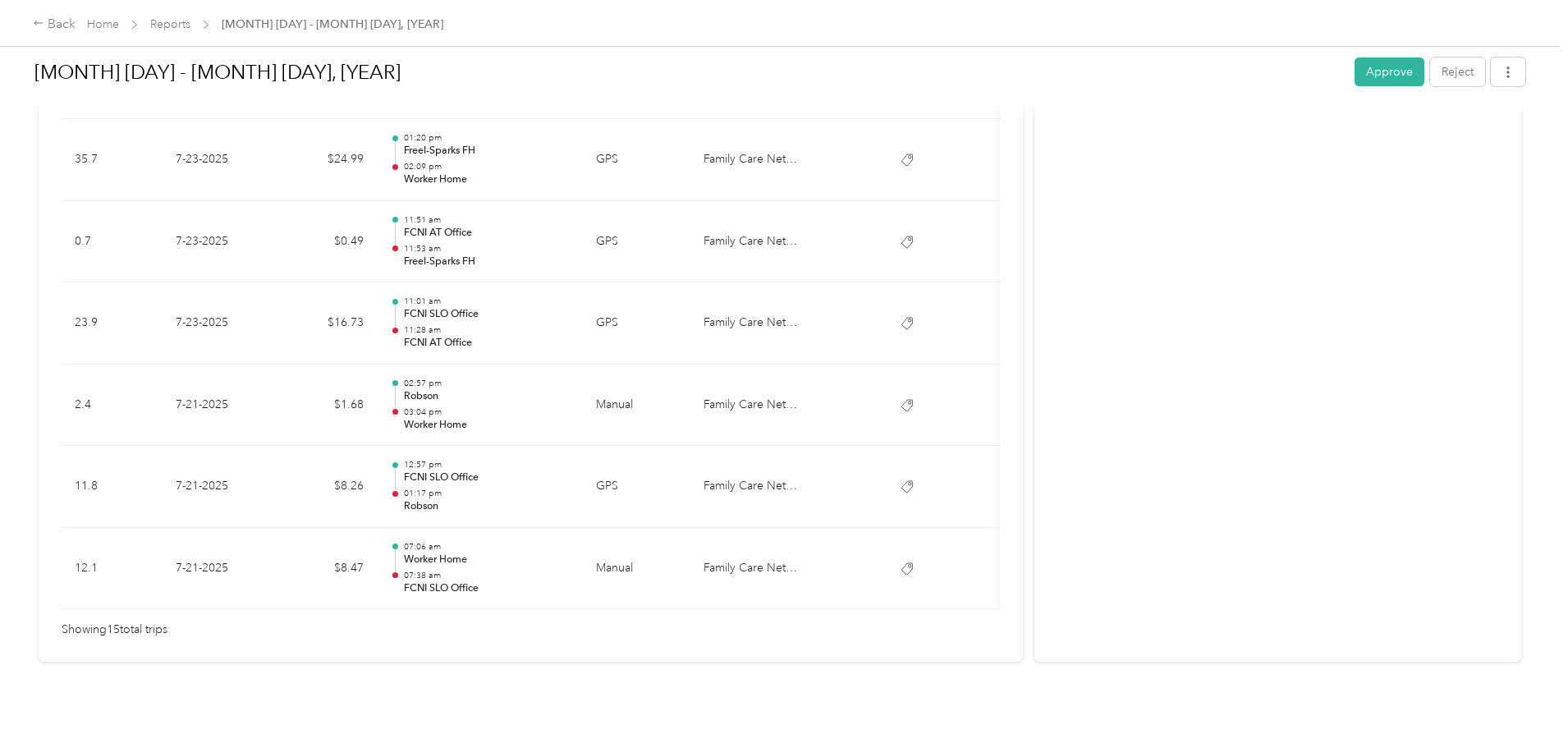 scroll, scrollTop: 0, scrollLeft: 172, axis: horizontal 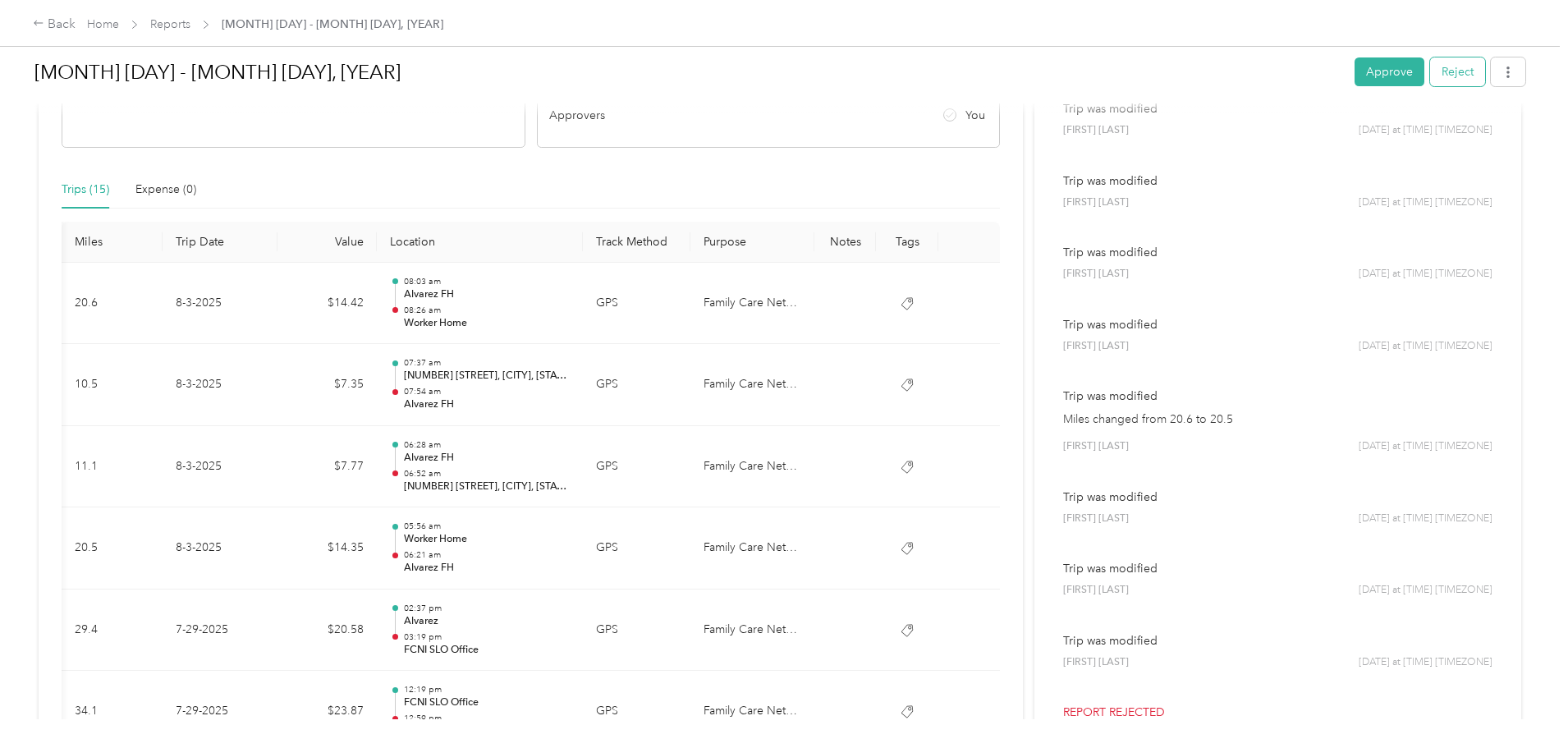 click on "Reject" at bounding box center (1457, 71) 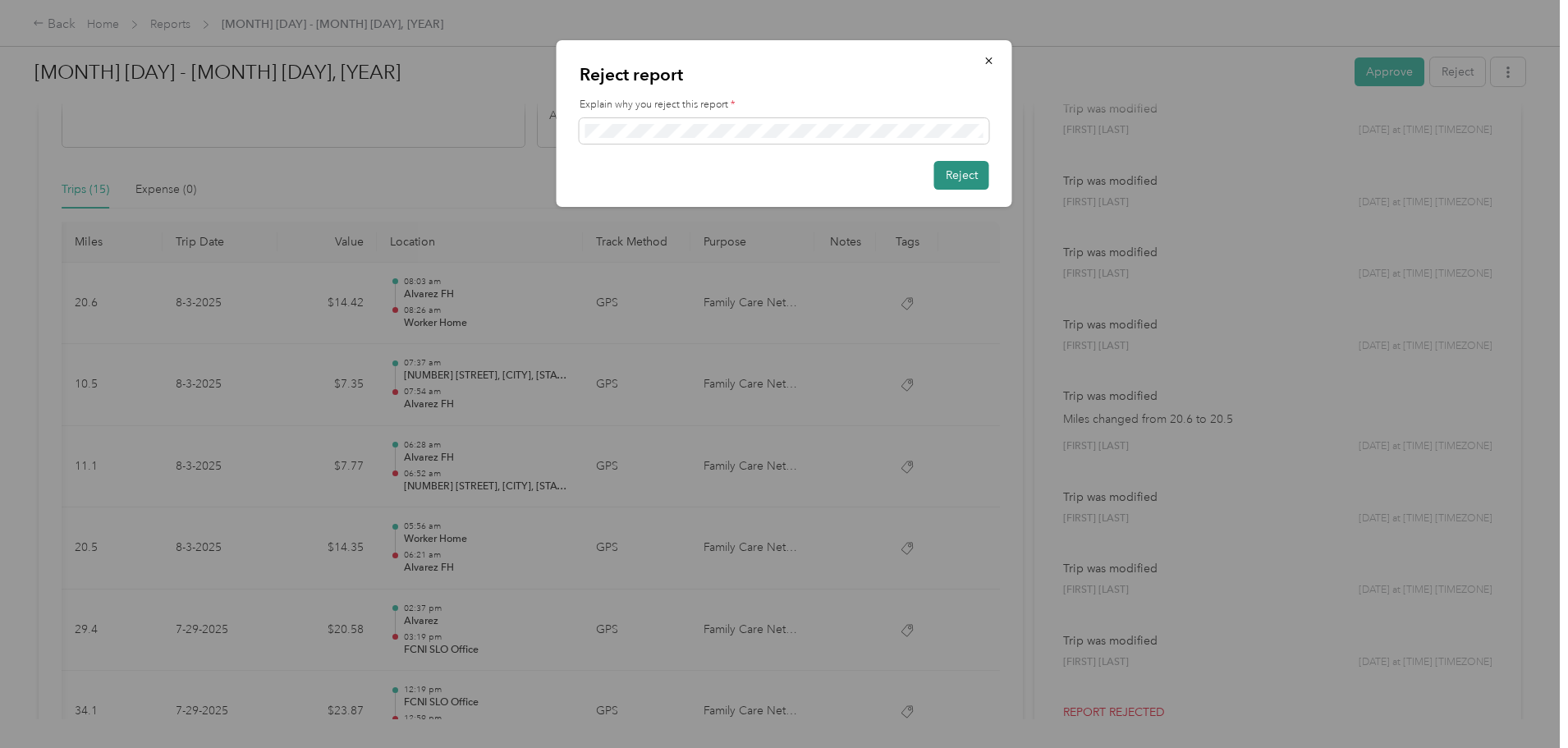 drag, startPoint x: 966, startPoint y: 172, endPoint x: 968, endPoint y: 161, distance: 11.18034 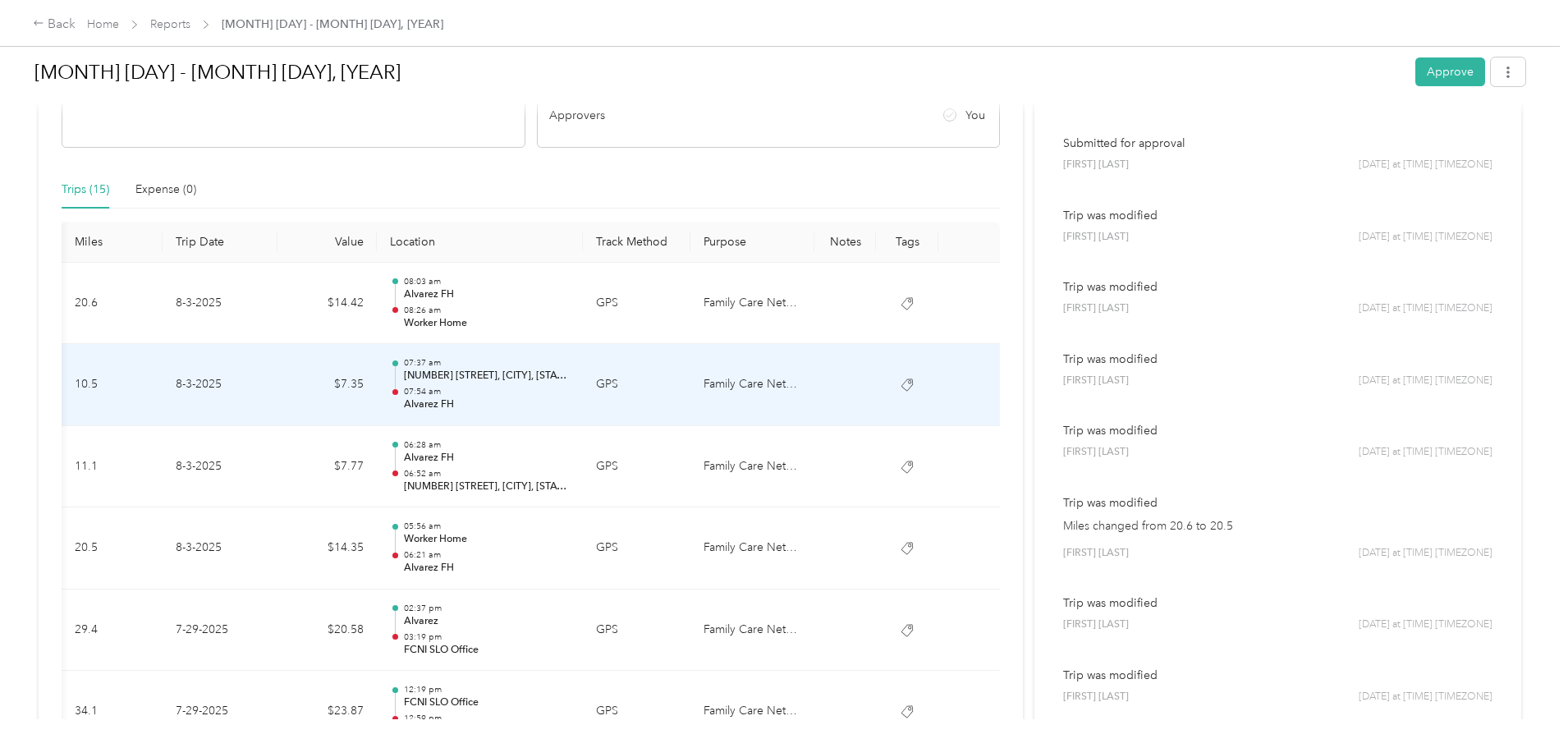 scroll, scrollTop: 0, scrollLeft: 0, axis: both 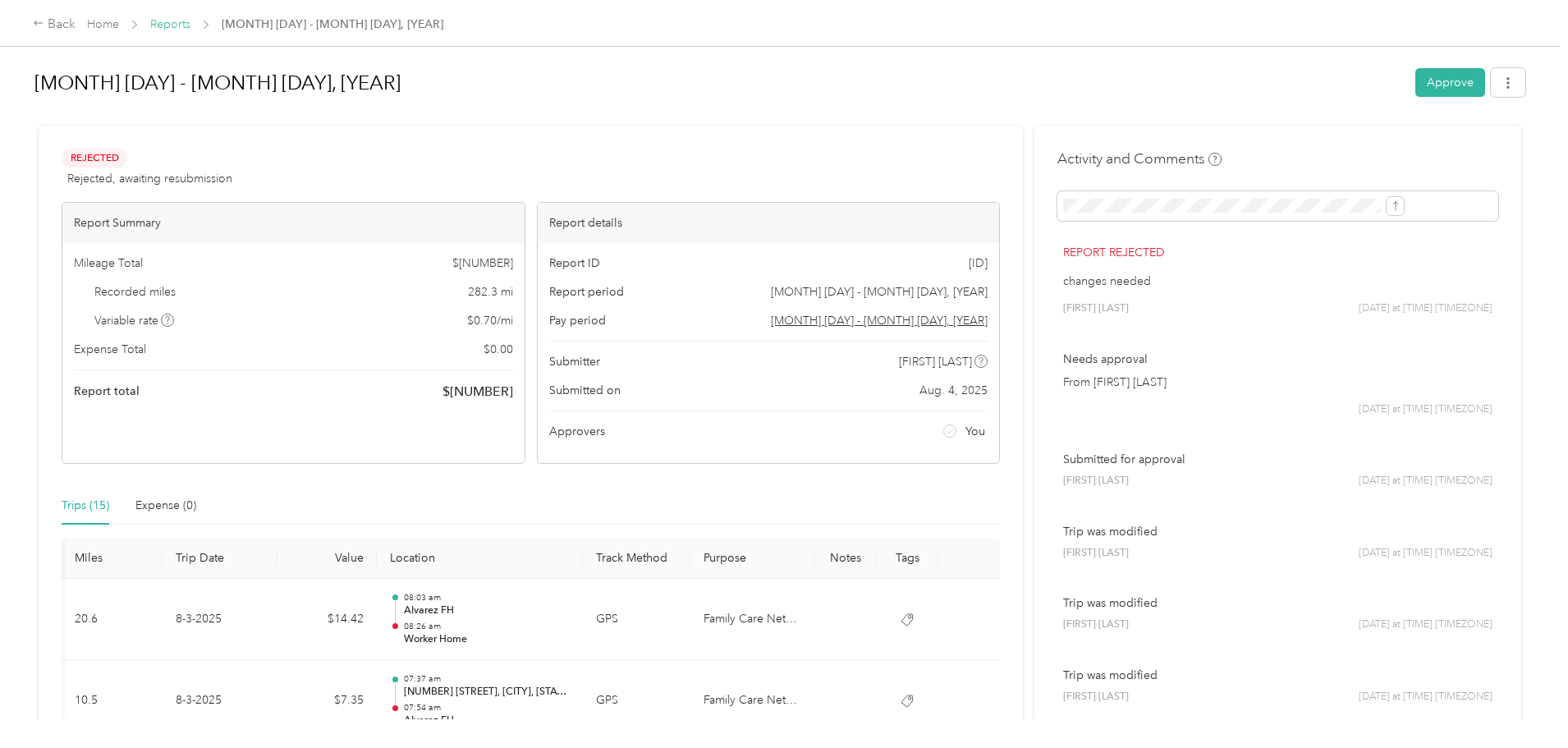 click on "Reports" at bounding box center [170, 24] 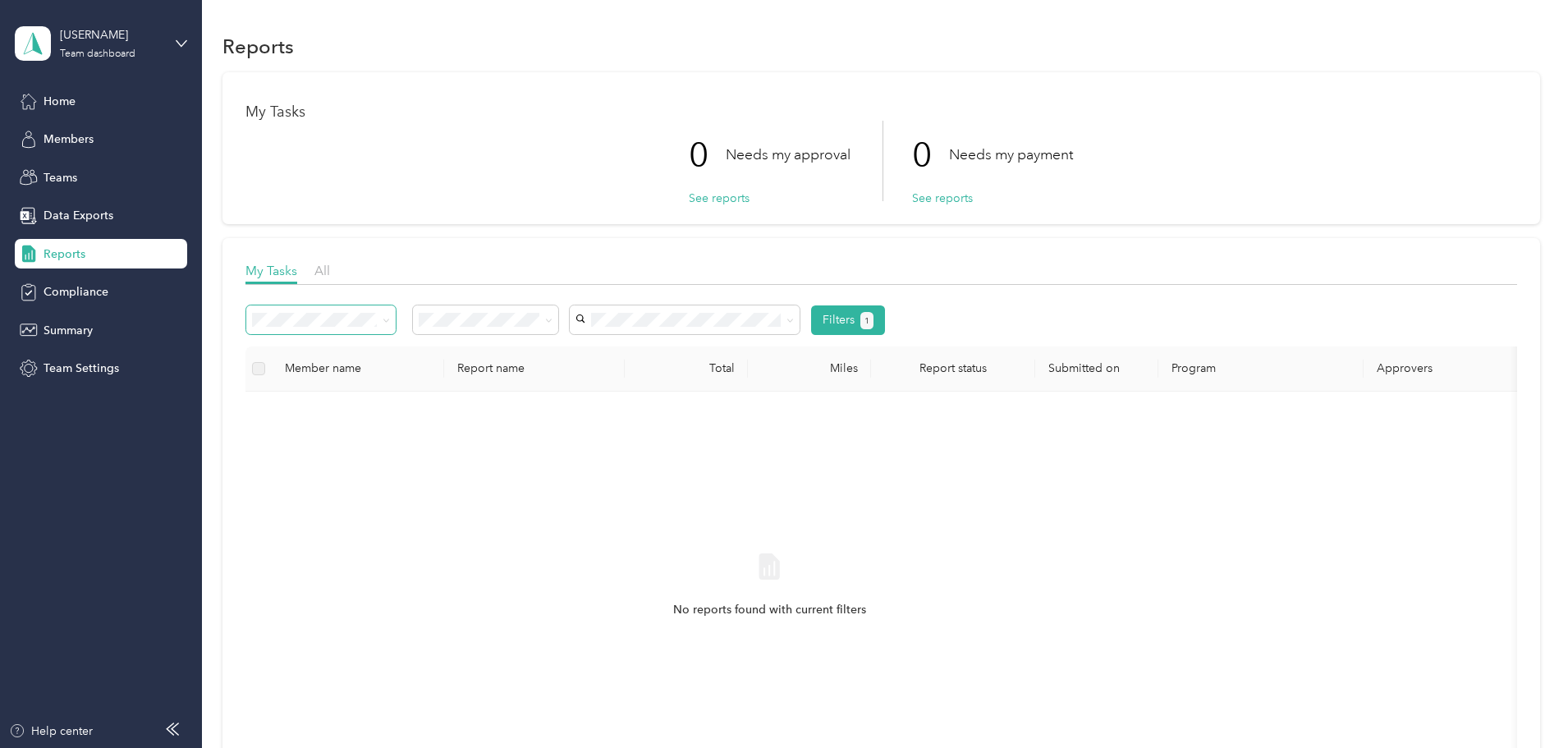 click 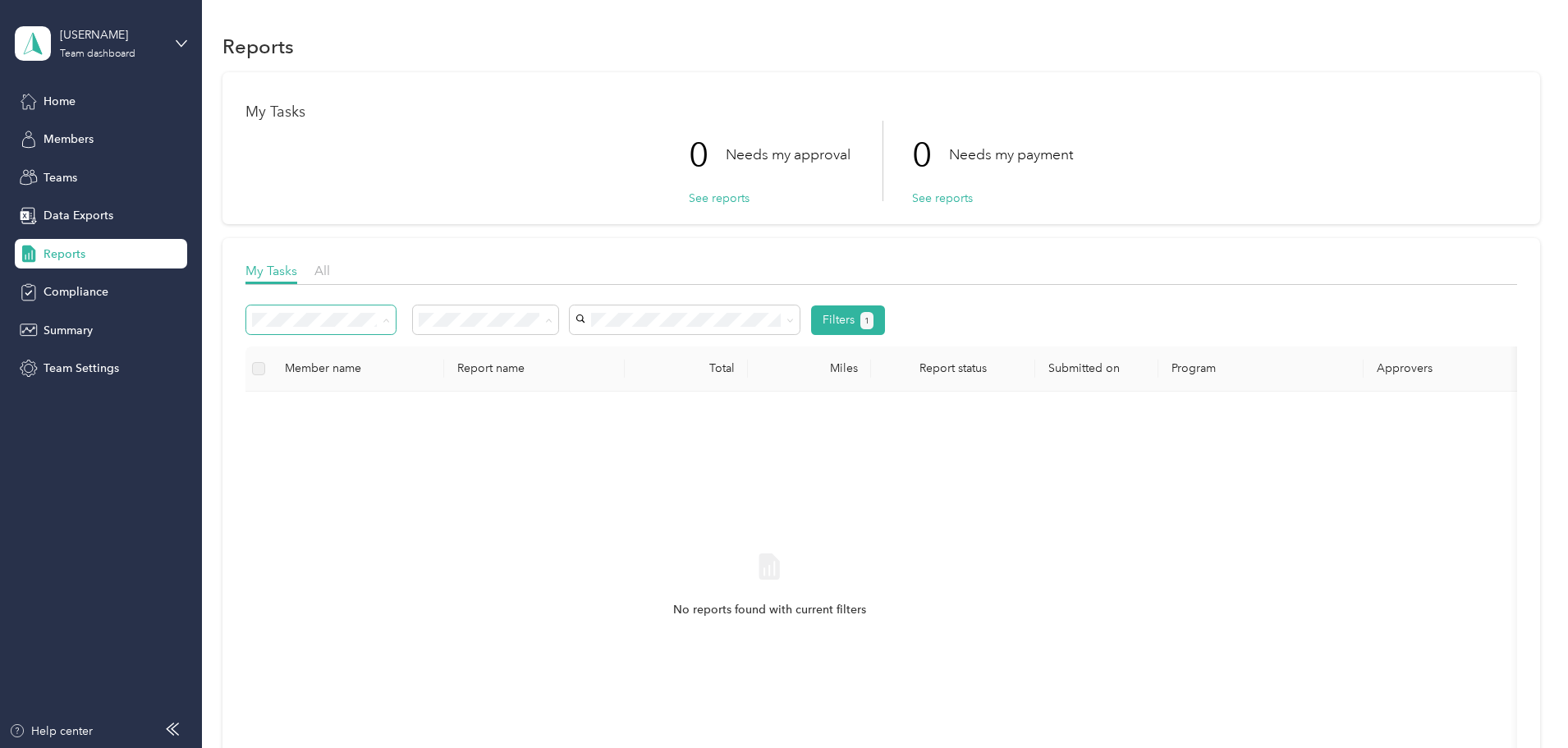 click on "All" at bounding box center [594, 350] 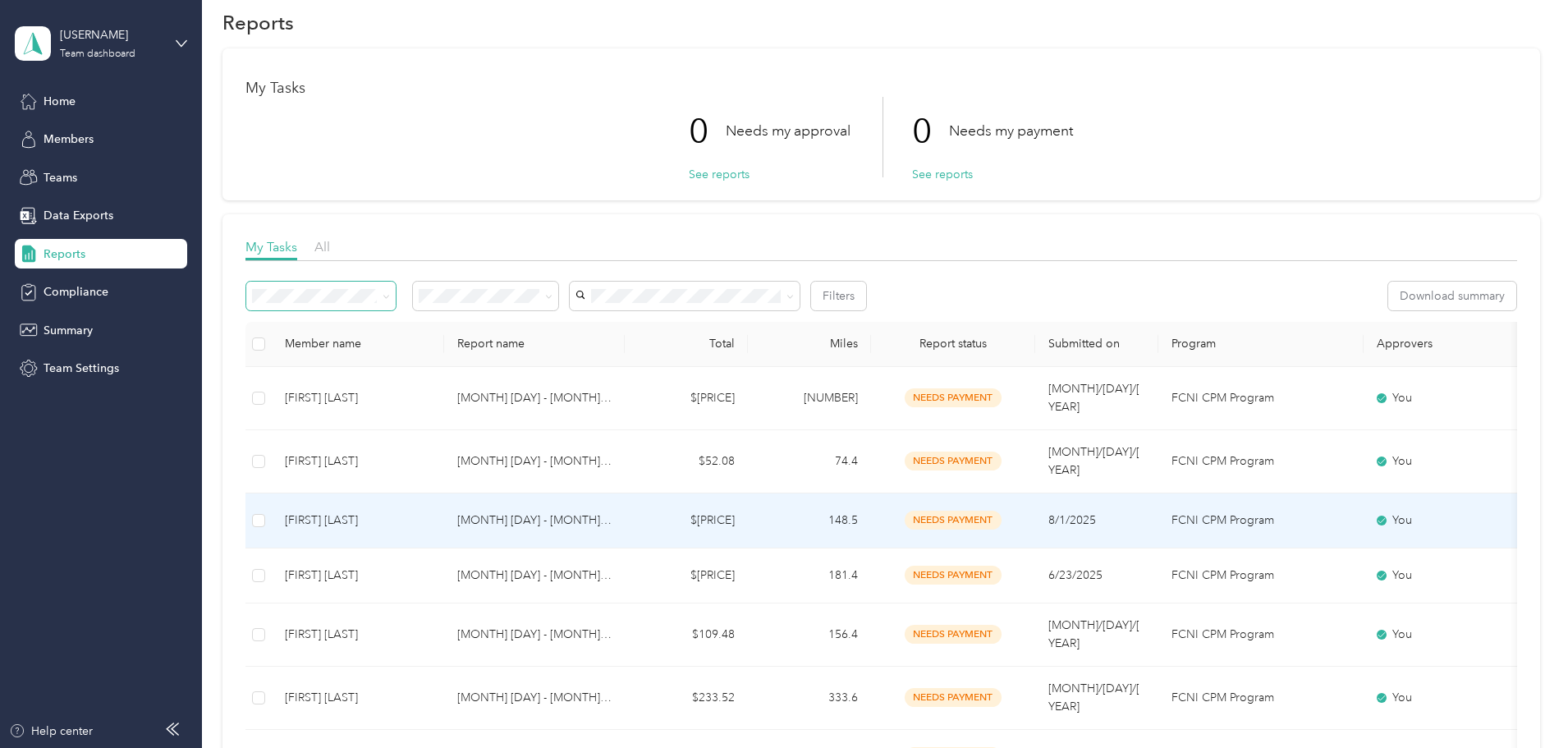 scroll, scrollTop: 0, scrollLeft: 0, axis: both 